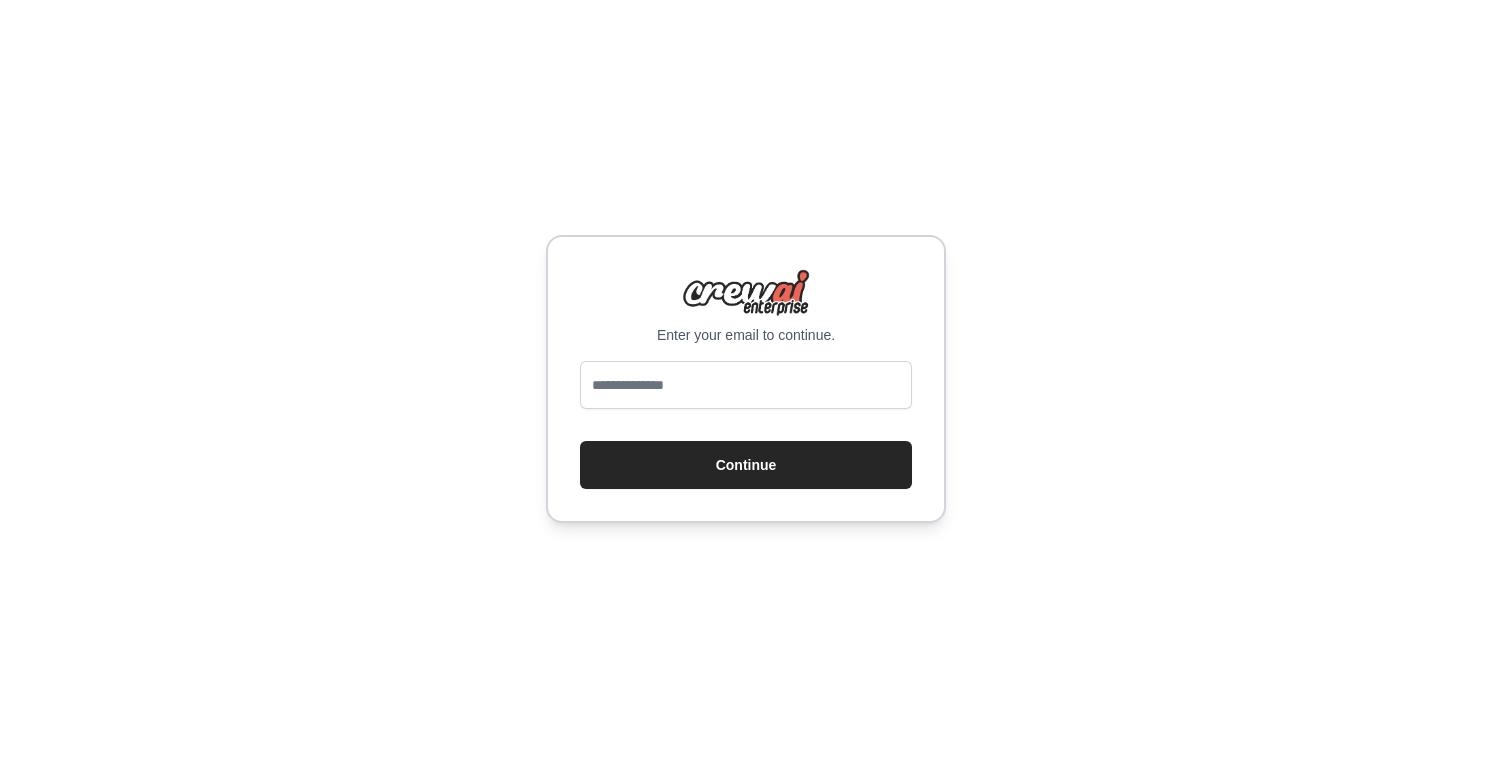 scroll, scrollTop: 0, scrollLeft: 0, axis: both 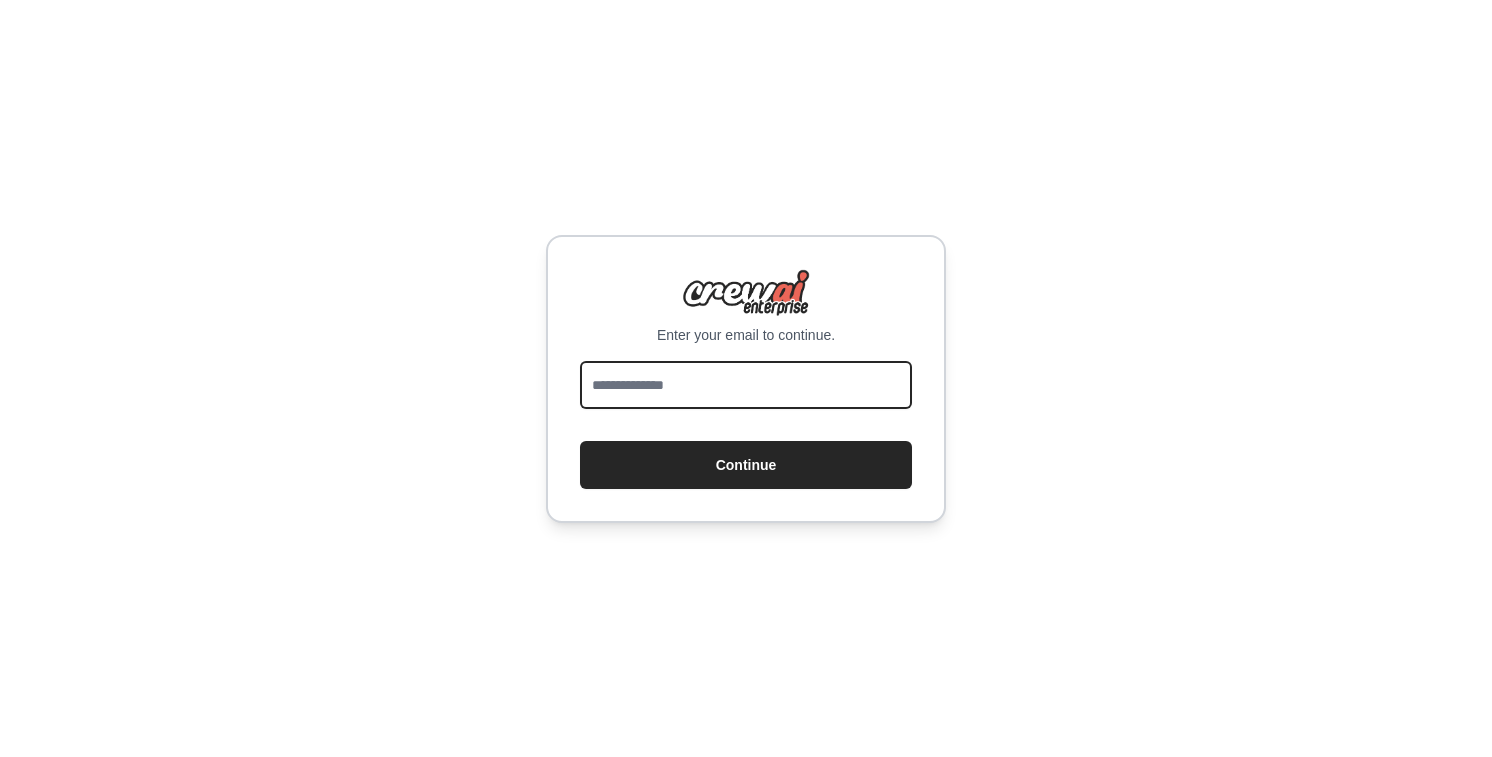 click at bounding box center (746, 385) 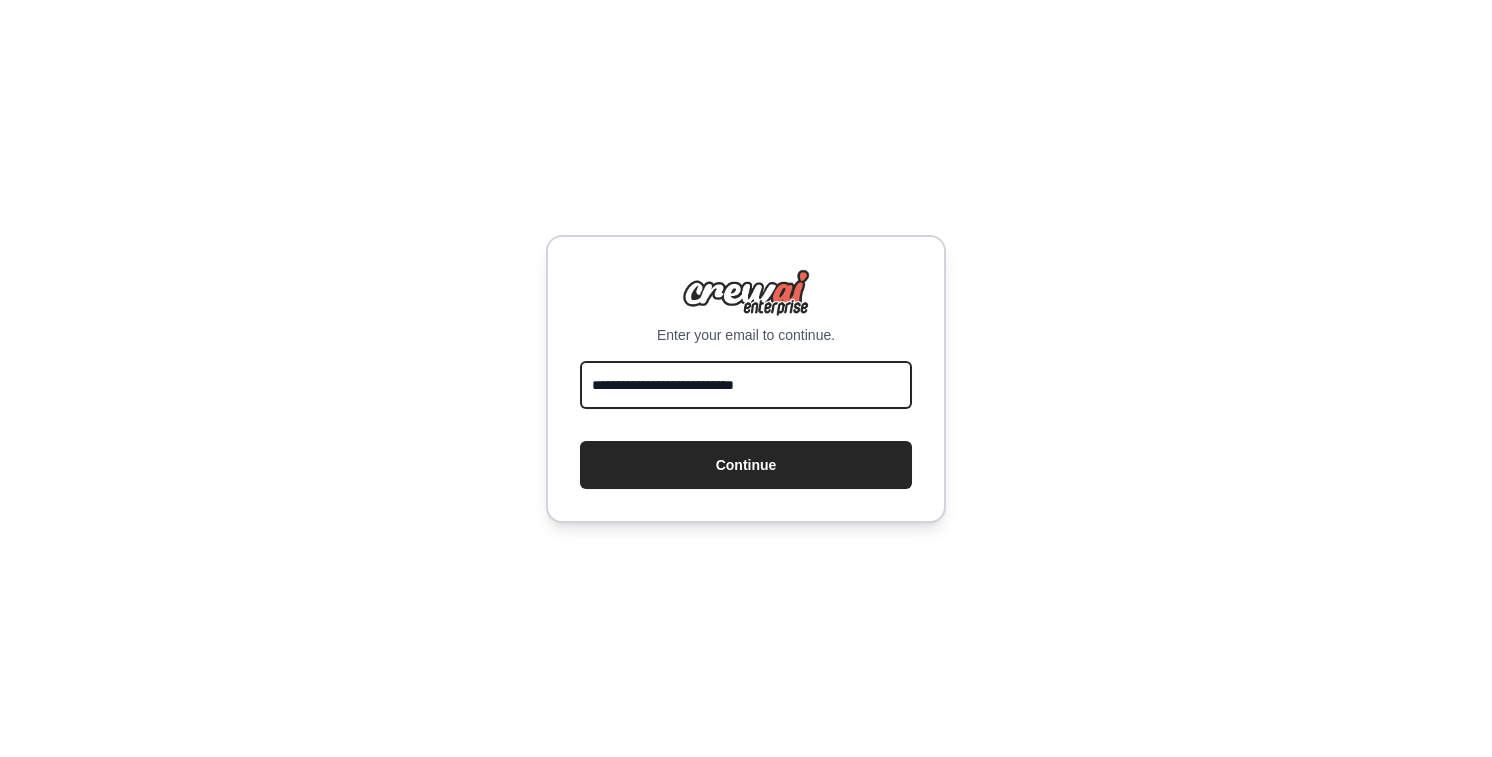 type on "**********" 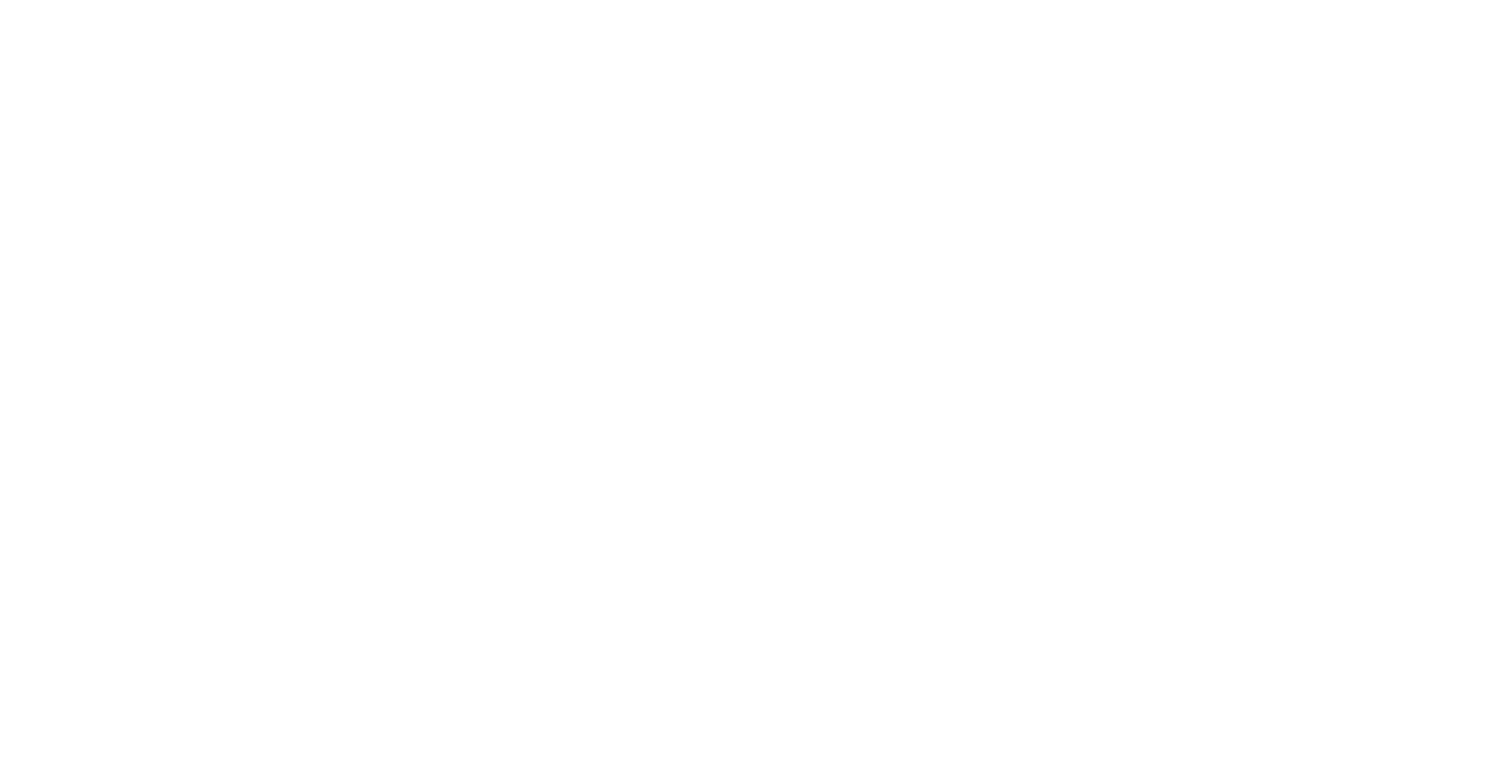 scroll, scrollTop: 0, scrollLeft: 0, axis: both 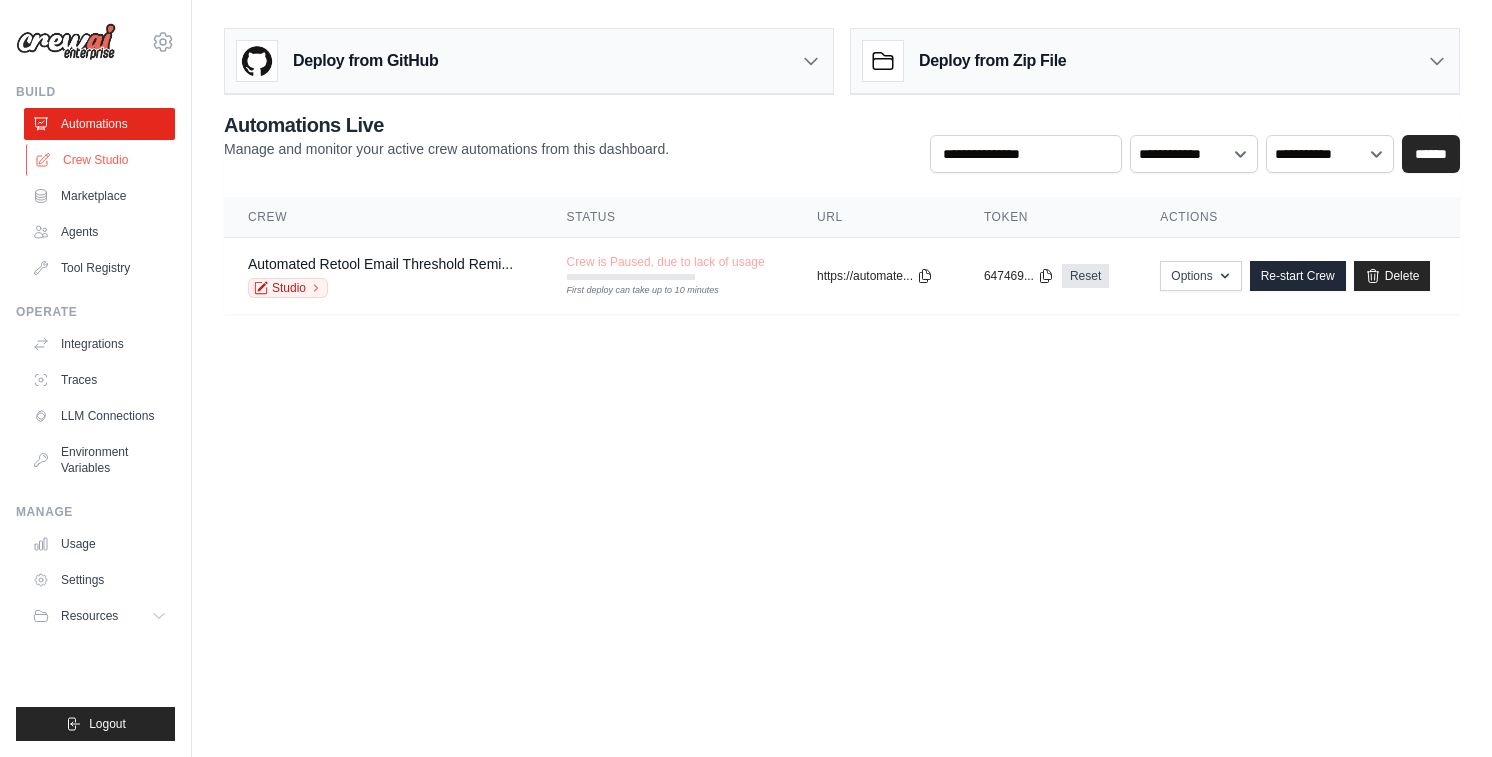 click on "Crew Studio" at bounding box center (101, 160) 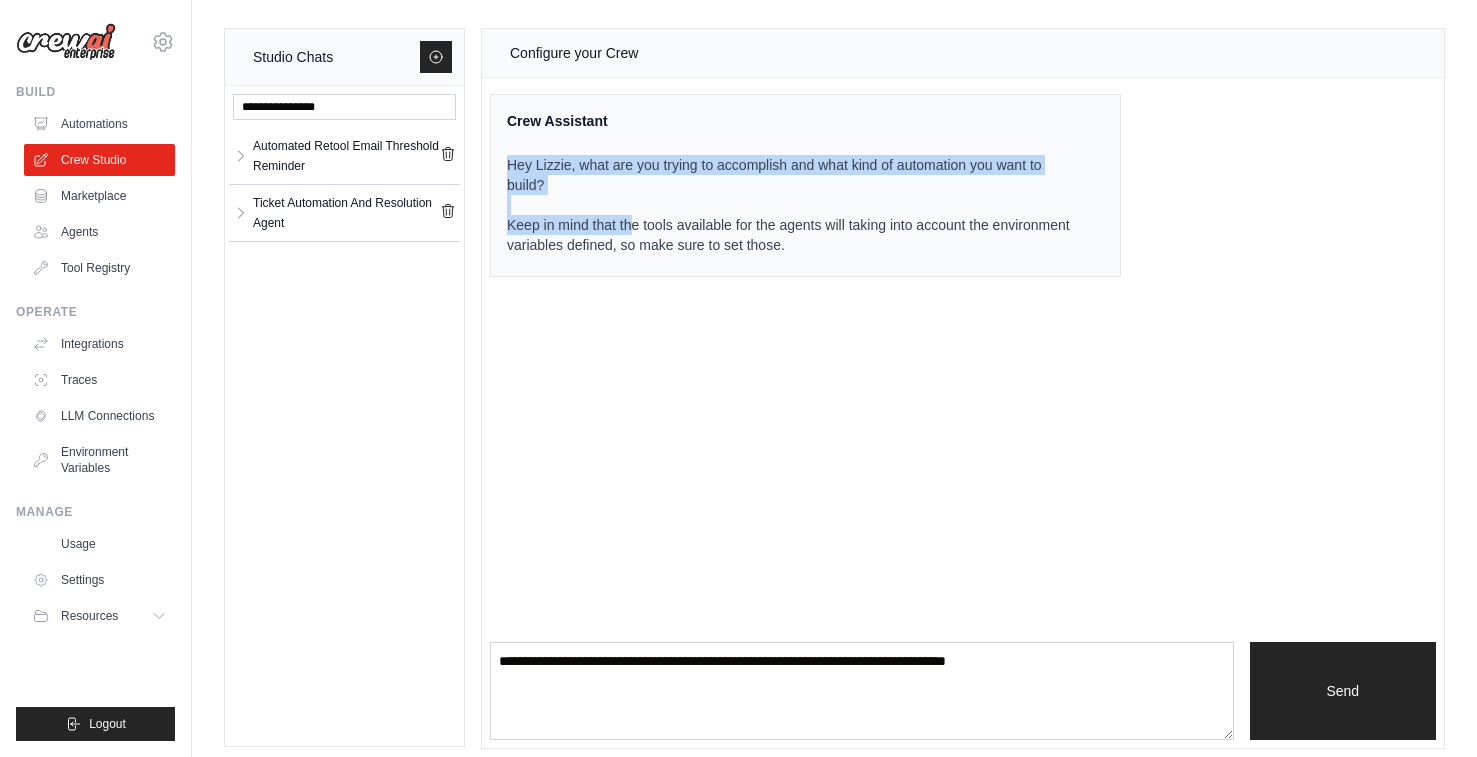 drag, startPoint x: 630, startPoint y: 147, endPoint x: 630, endPoint y: 237, distance: 90 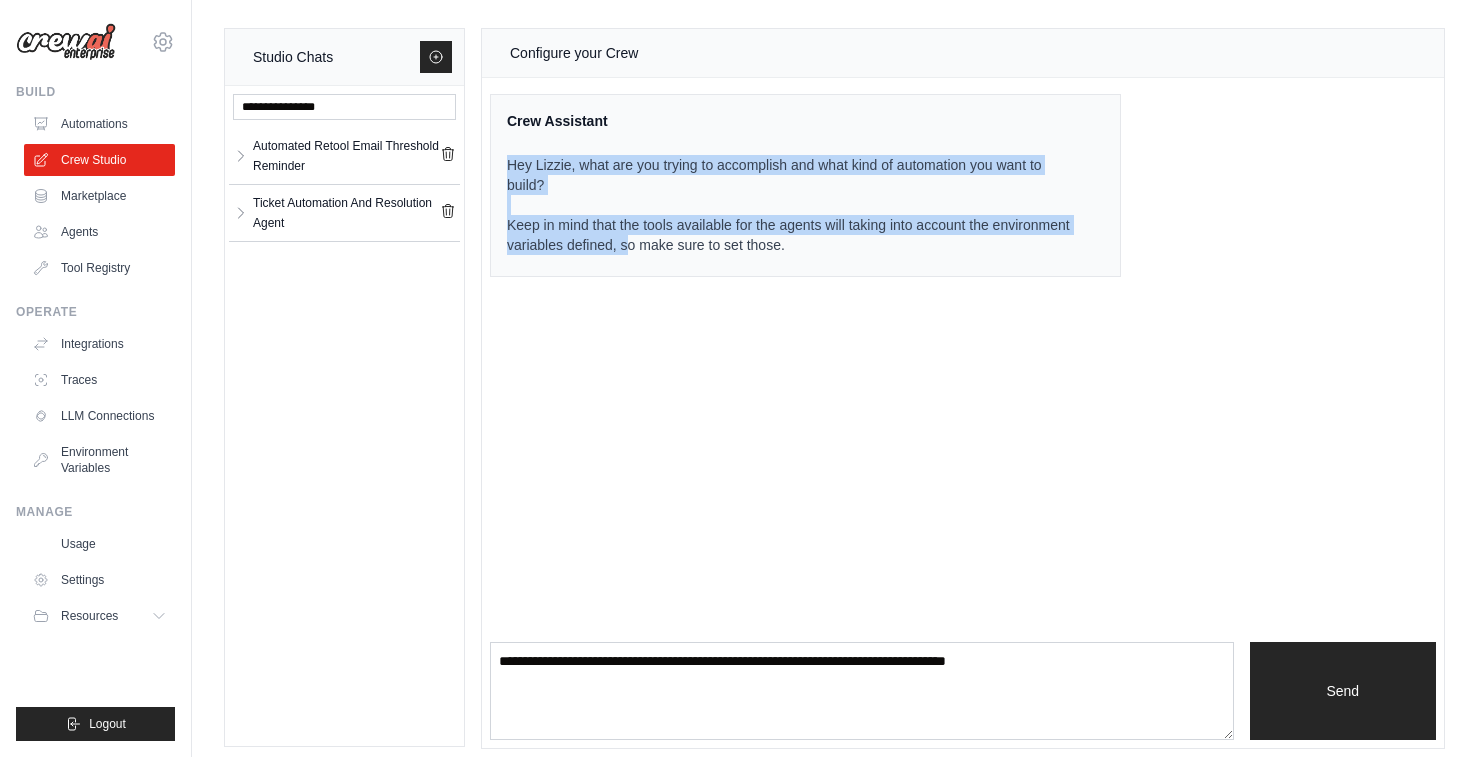 click on "Hey Lizzie, what are you trying to accomplish and what kind of automation you want to build? Keep in mind that the tools available for the agents will taking into account the environment variables defined, so make sure to set those." at bounding box center (793, 205) 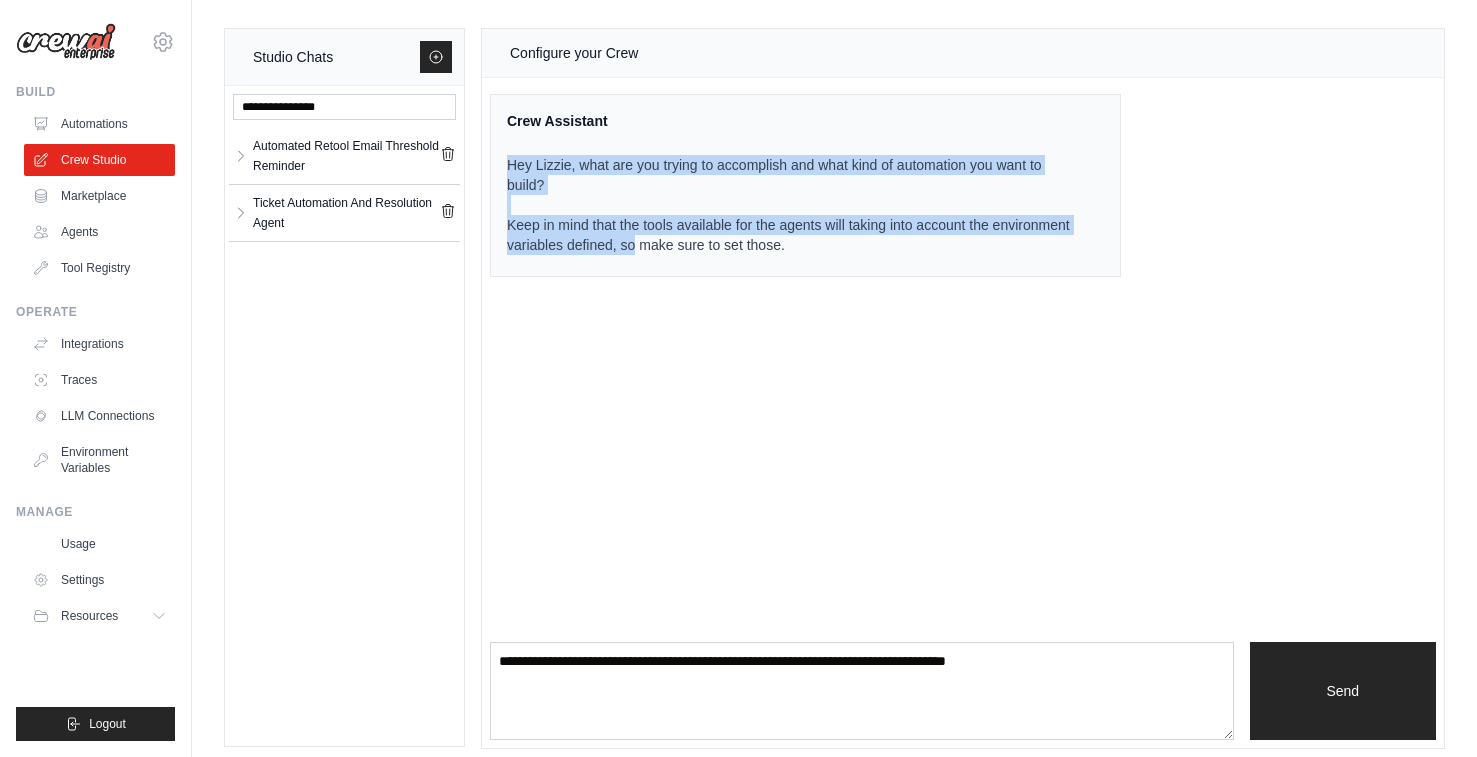 drag, startPoint x: 630, startPoint y: 237, endPoint x: 626, endPoint y: 189, distance: 48.166378 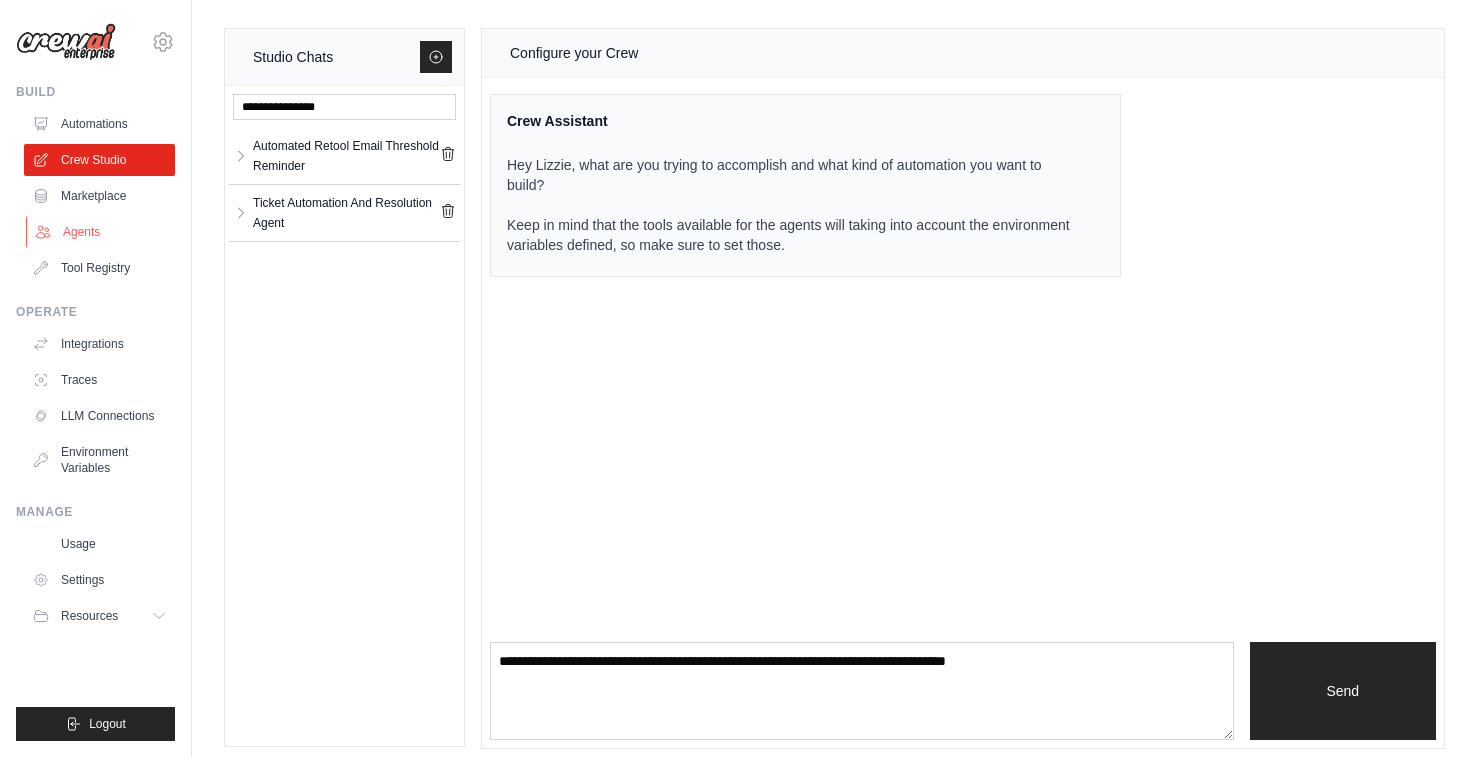 click on "Agents" at bounding box center [101, 232] 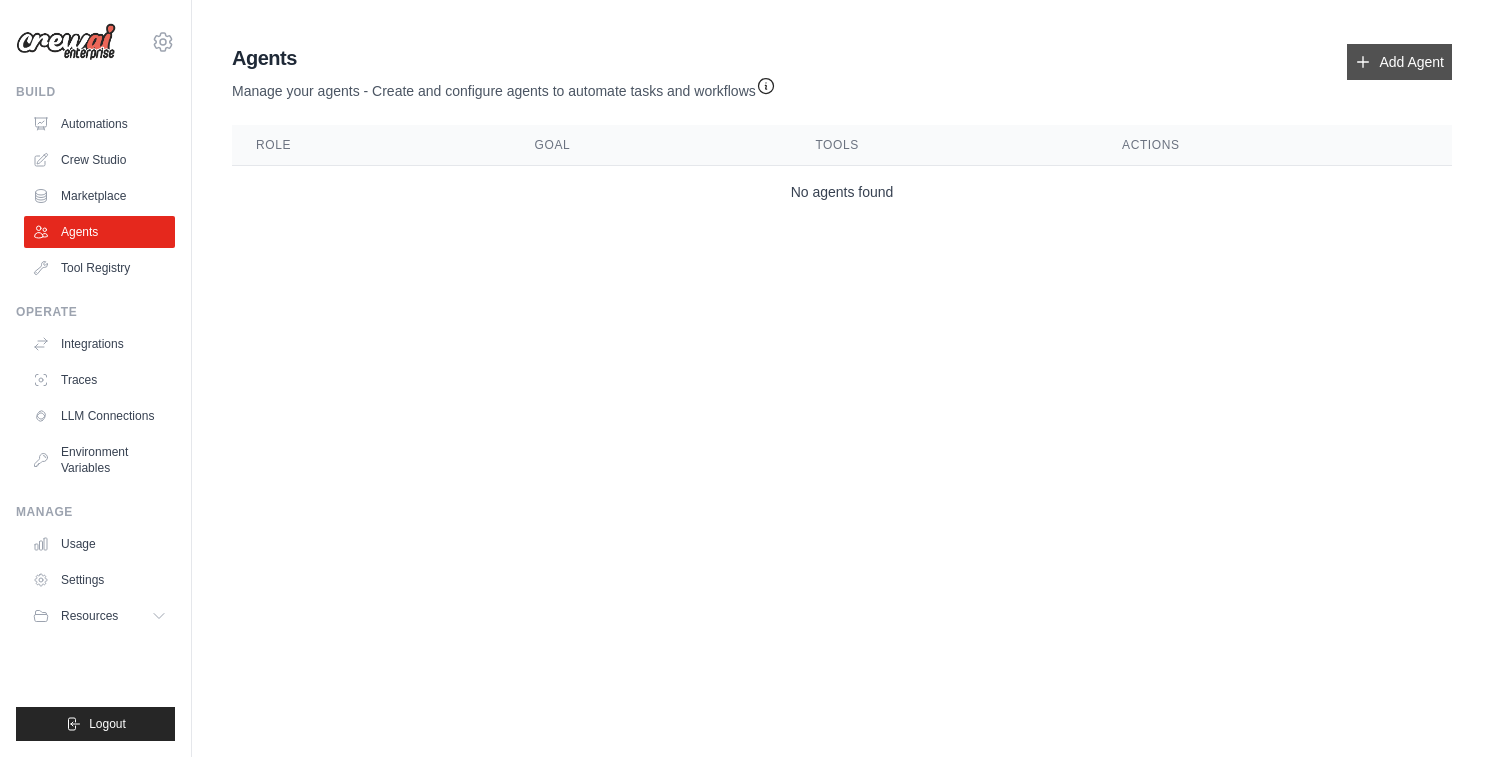 click on "Add Agent" at bounding box center [1399, 62] 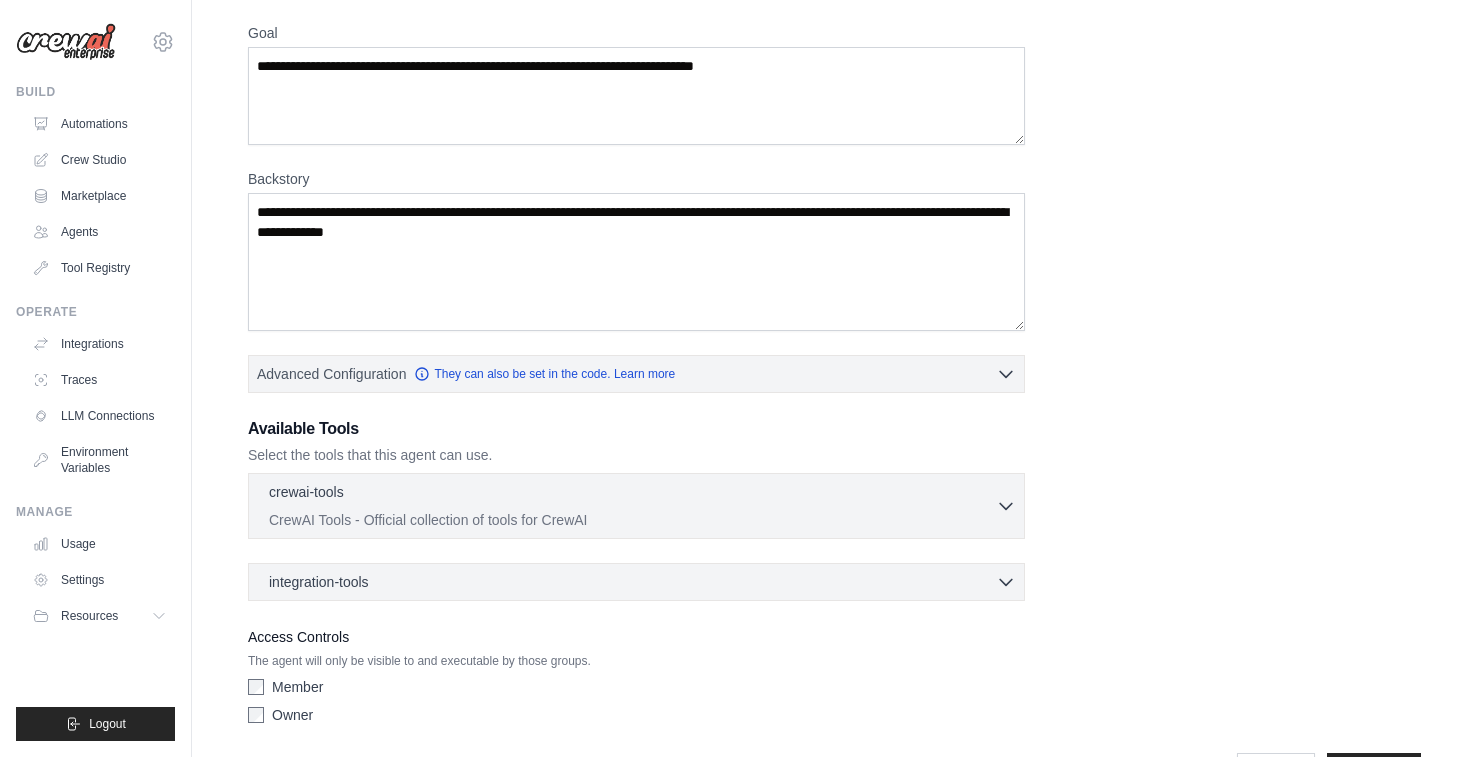 scroll, scrollTop: 226, scrollLeft: 0, axis: vertical 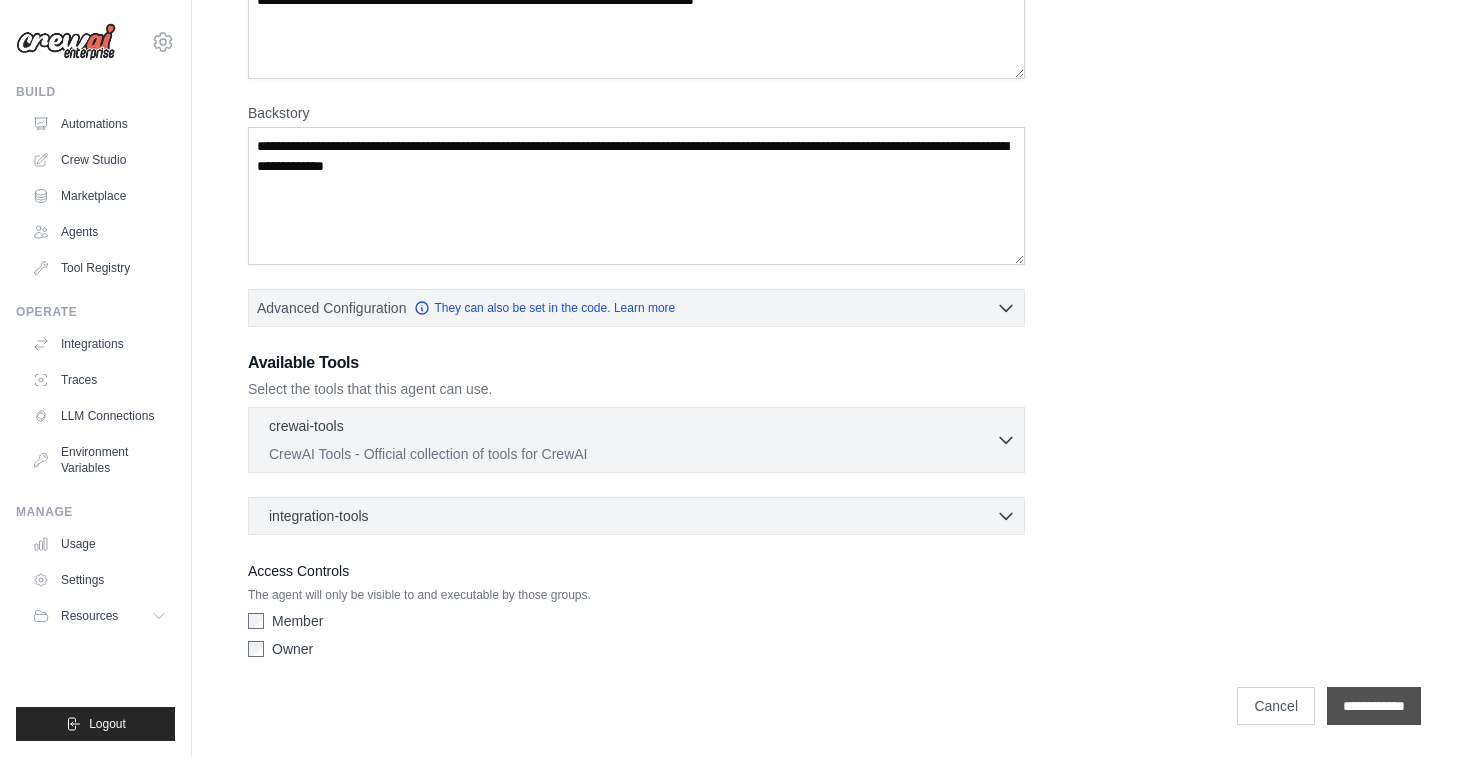 click on "**********" at bounding box center (1374, 706) 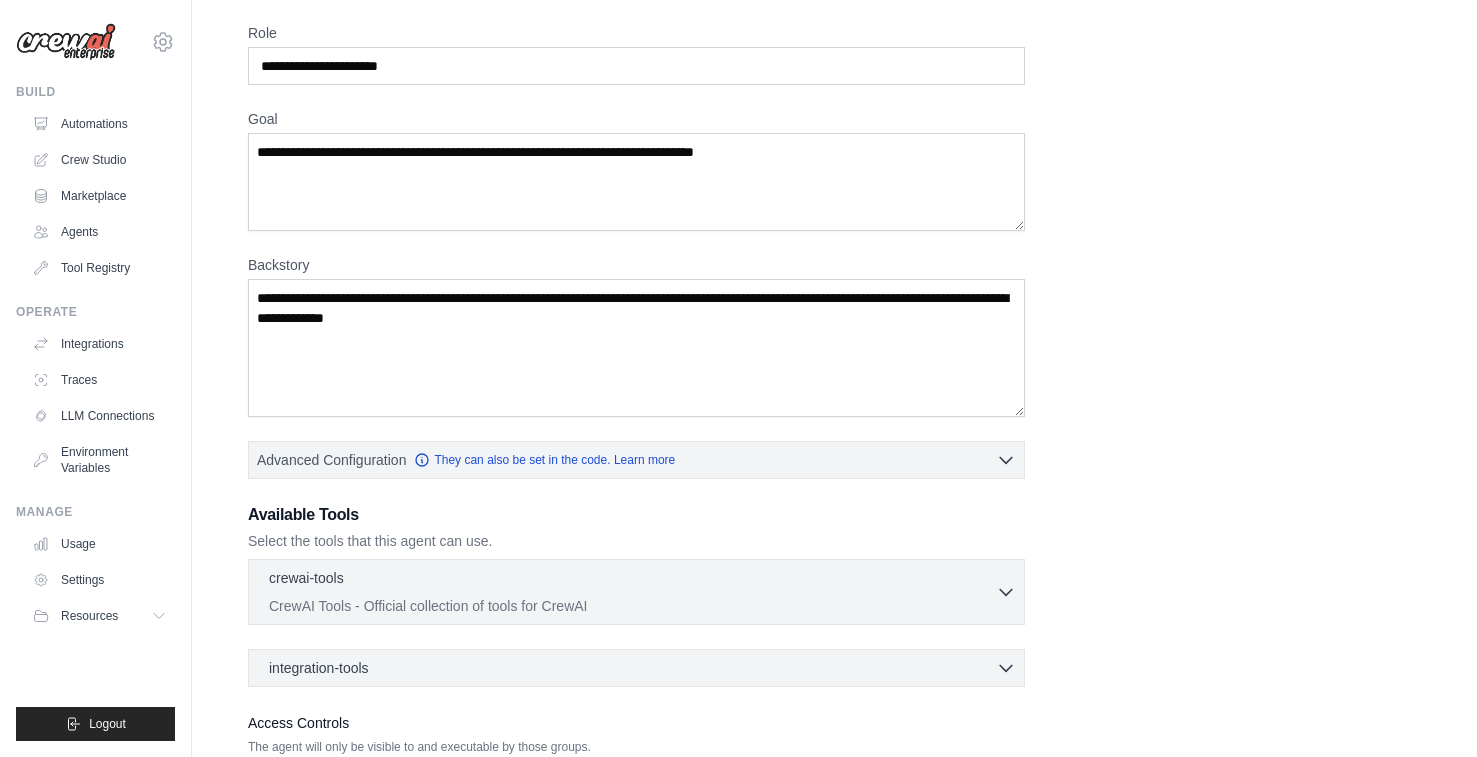 scroll, scrollTop: 0, scrollLeft: 0, axis: both 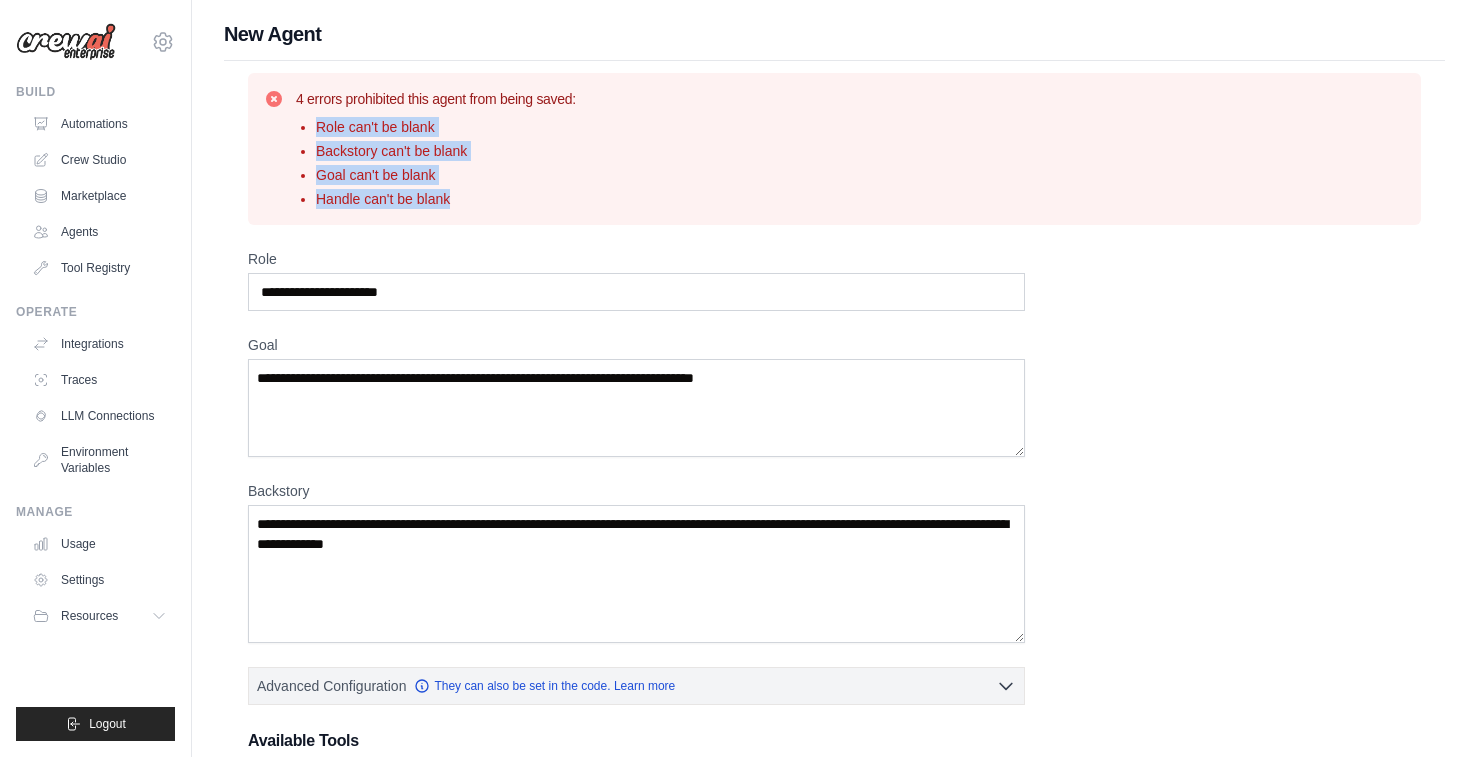 drag, startPoint x: 475, startPoint y: 211, endPoint x: 404, endPoint y: 116, distance: 118.60017 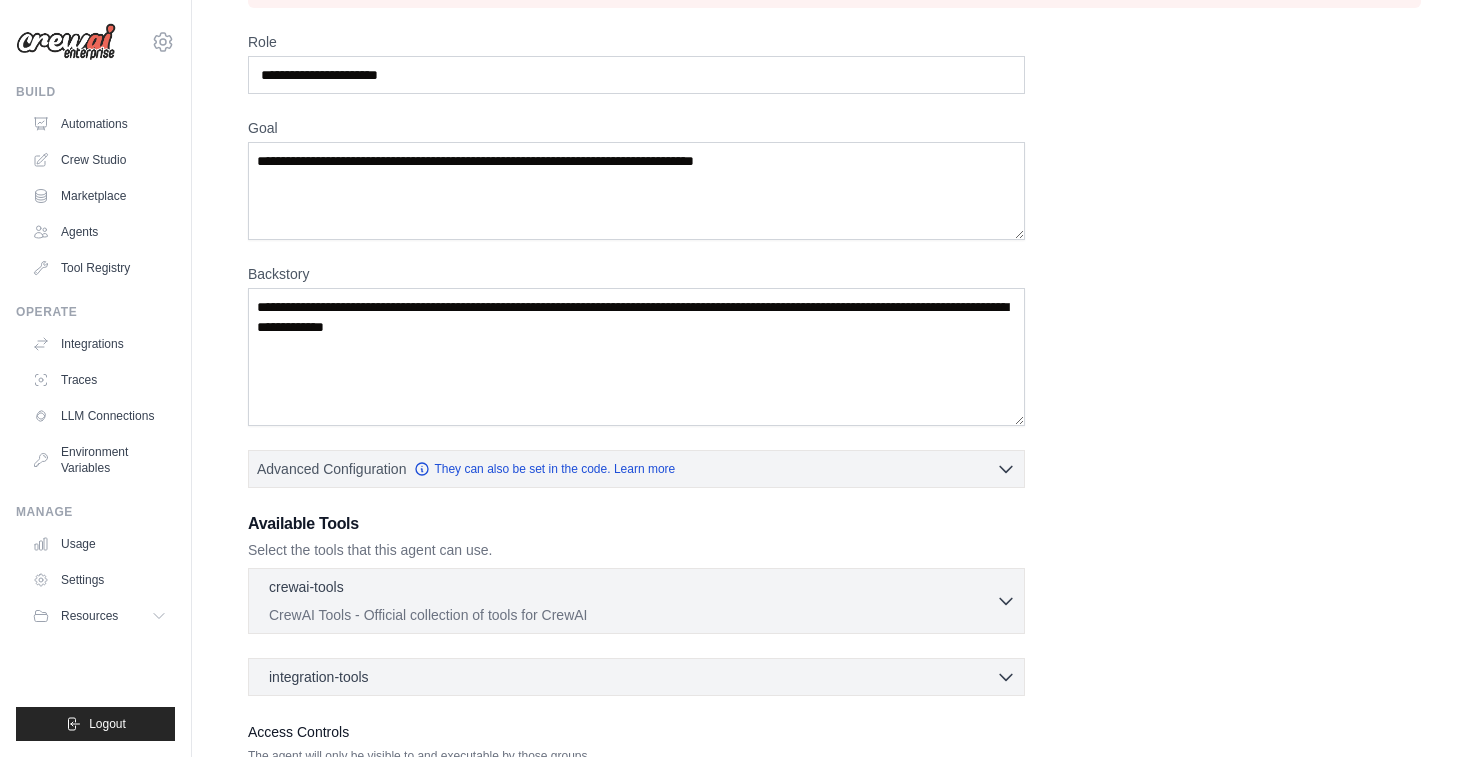 scroll, scrollTop: 0, scrollLeft: 0, axis: both 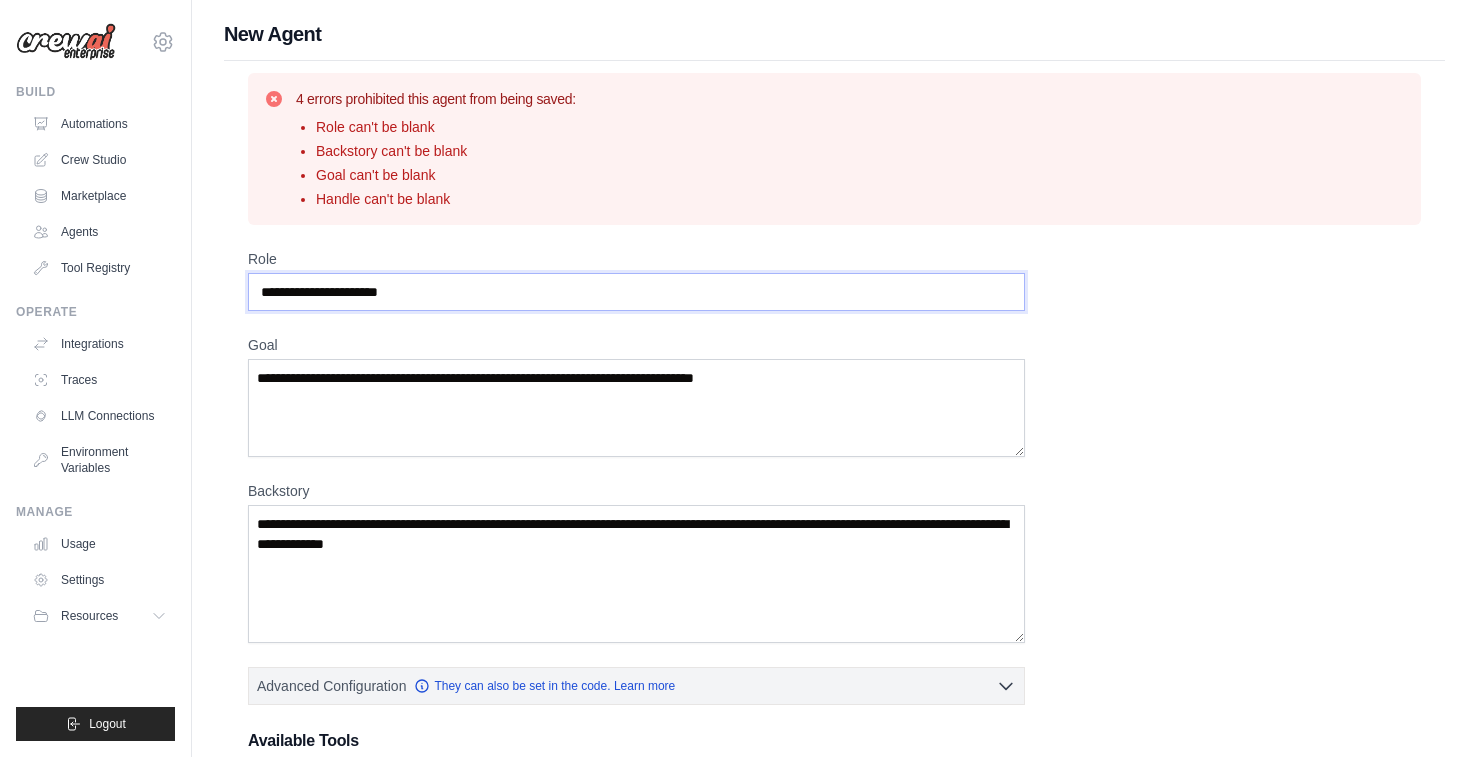 click on "Role" at bounding box center (636, 292) 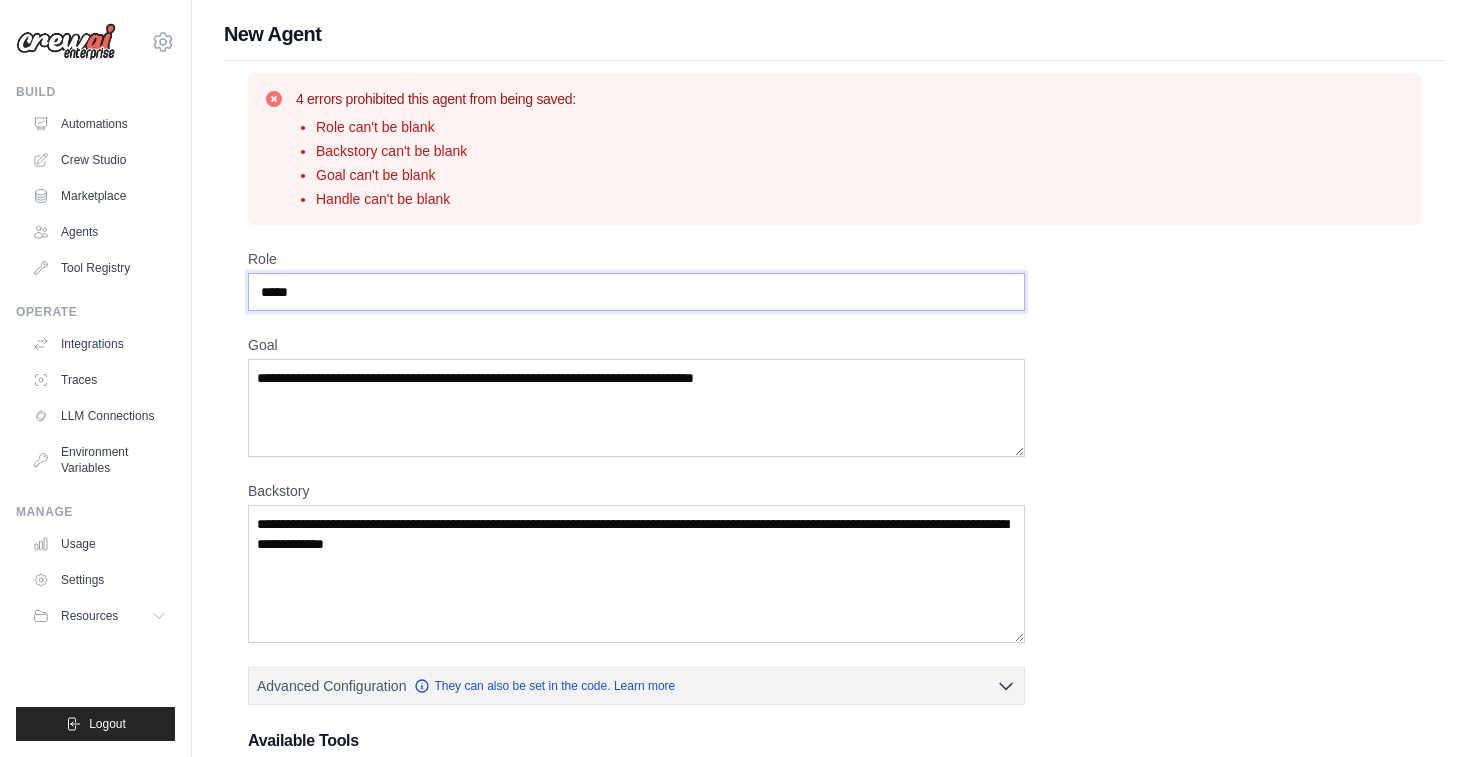 type on "****" 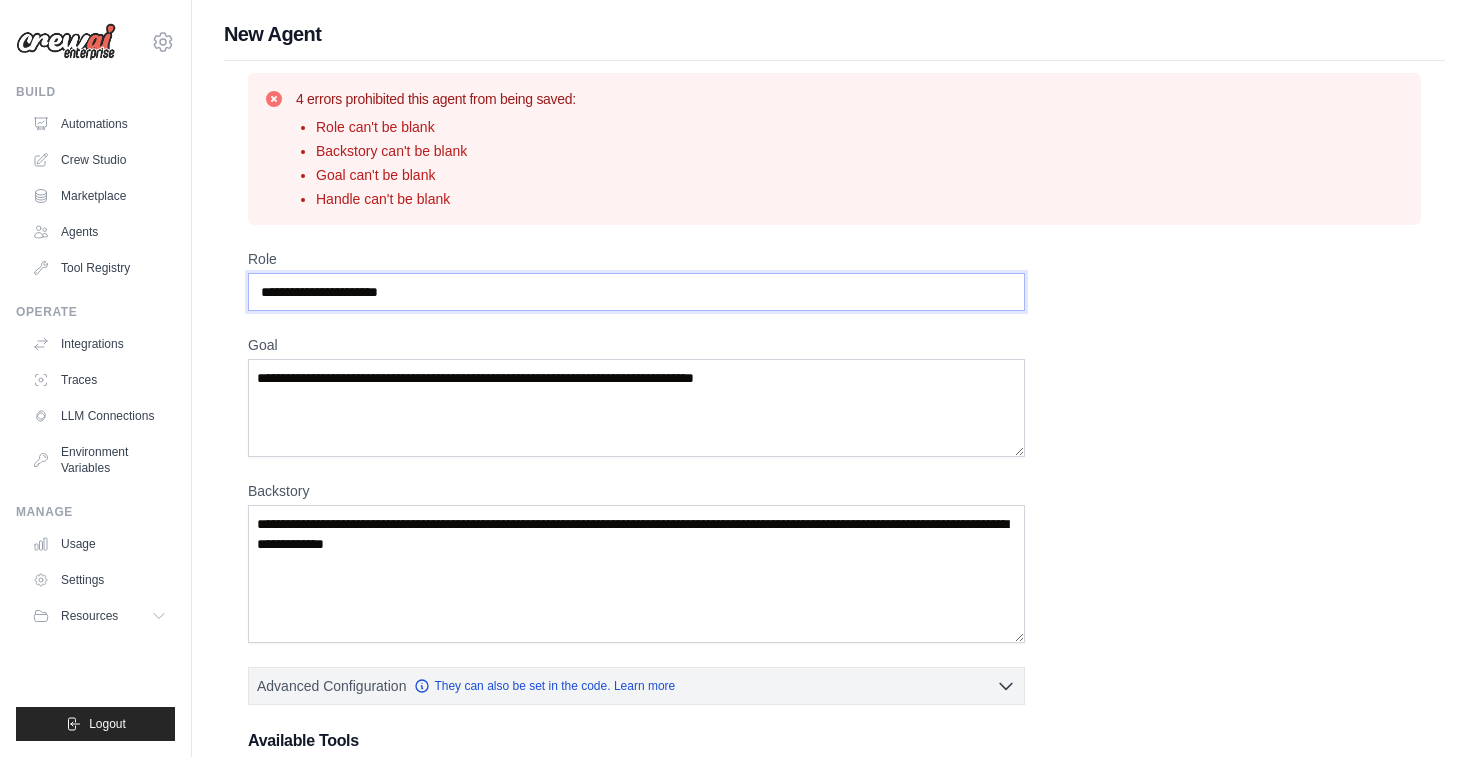 type on "**********" 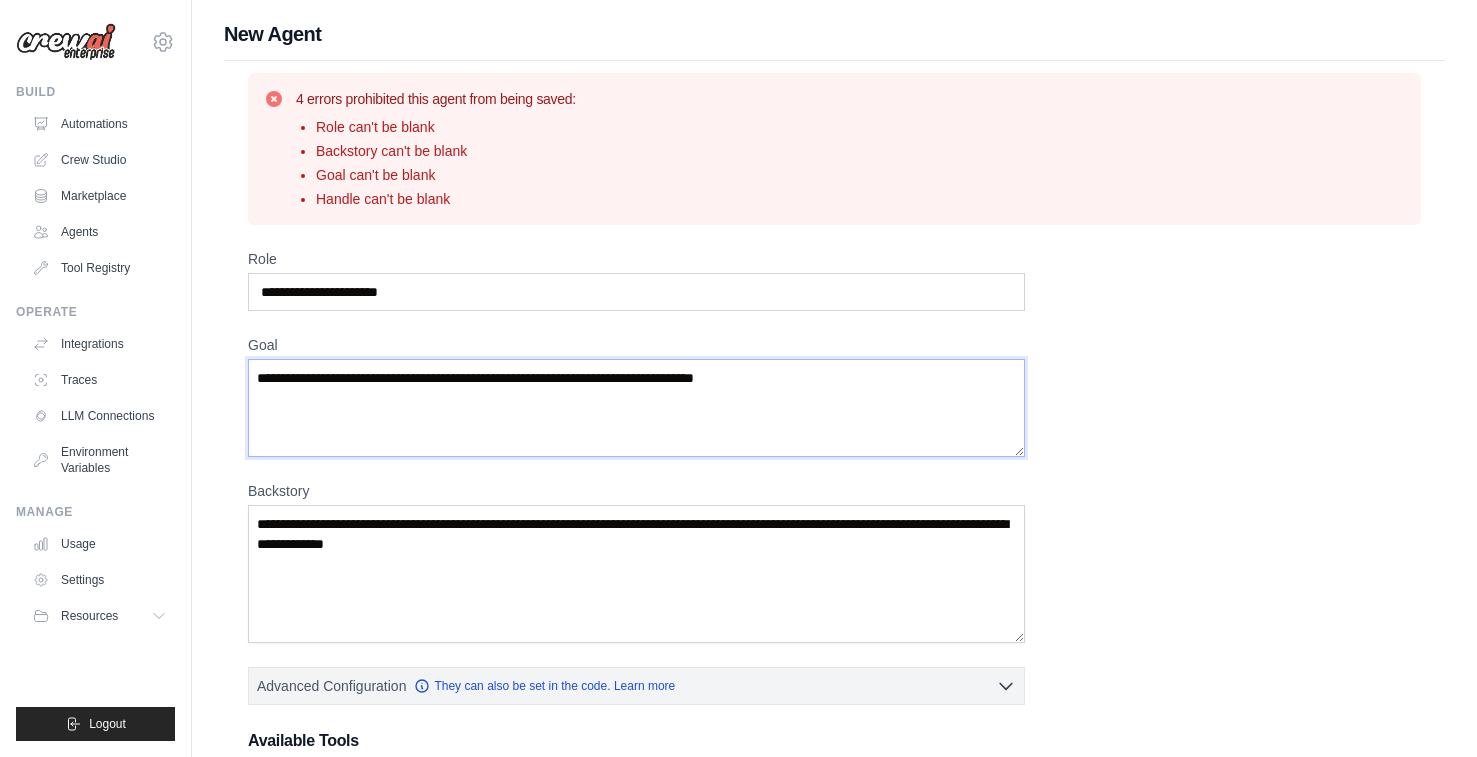 click on "Goal" at bounding box center (636, 408) 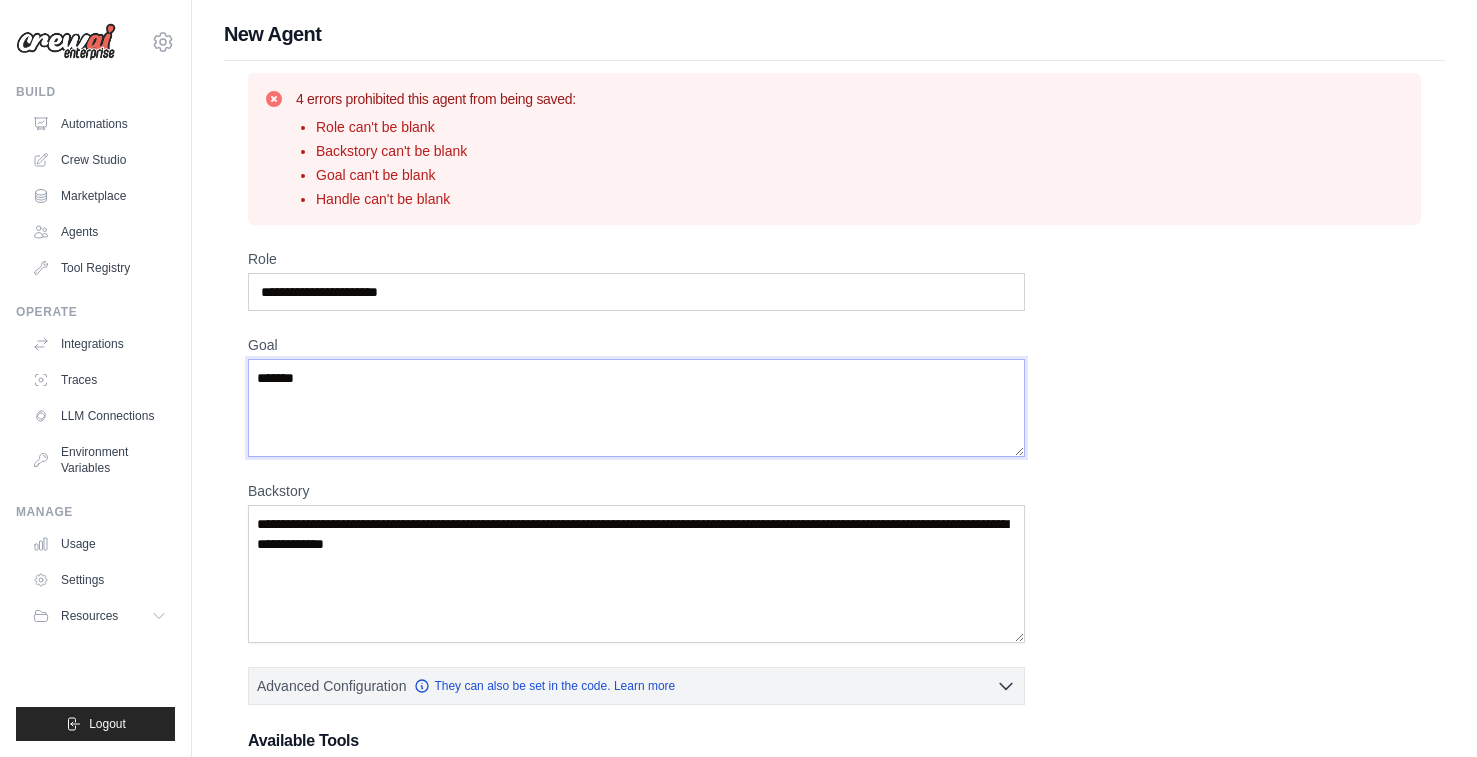 type on "******" 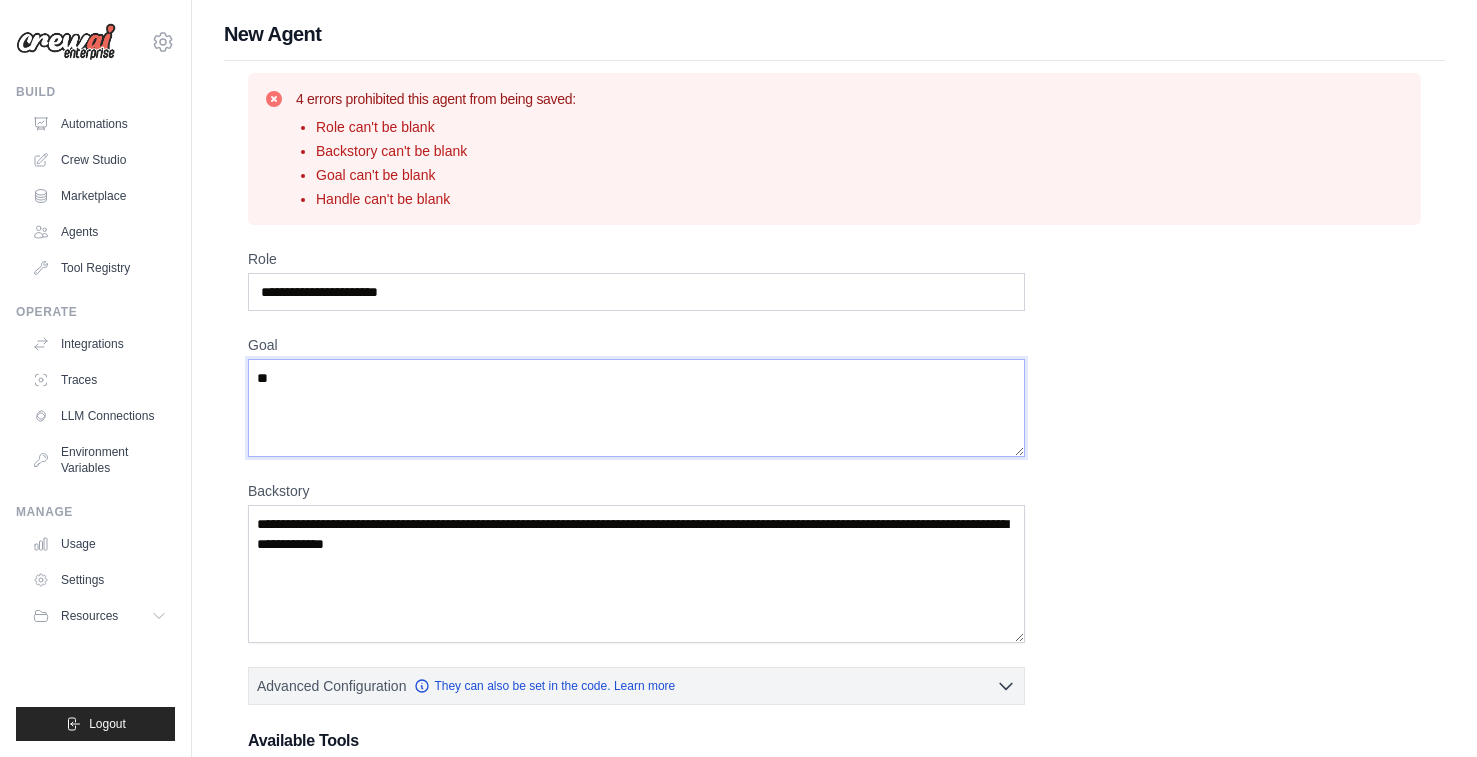 type on "*" 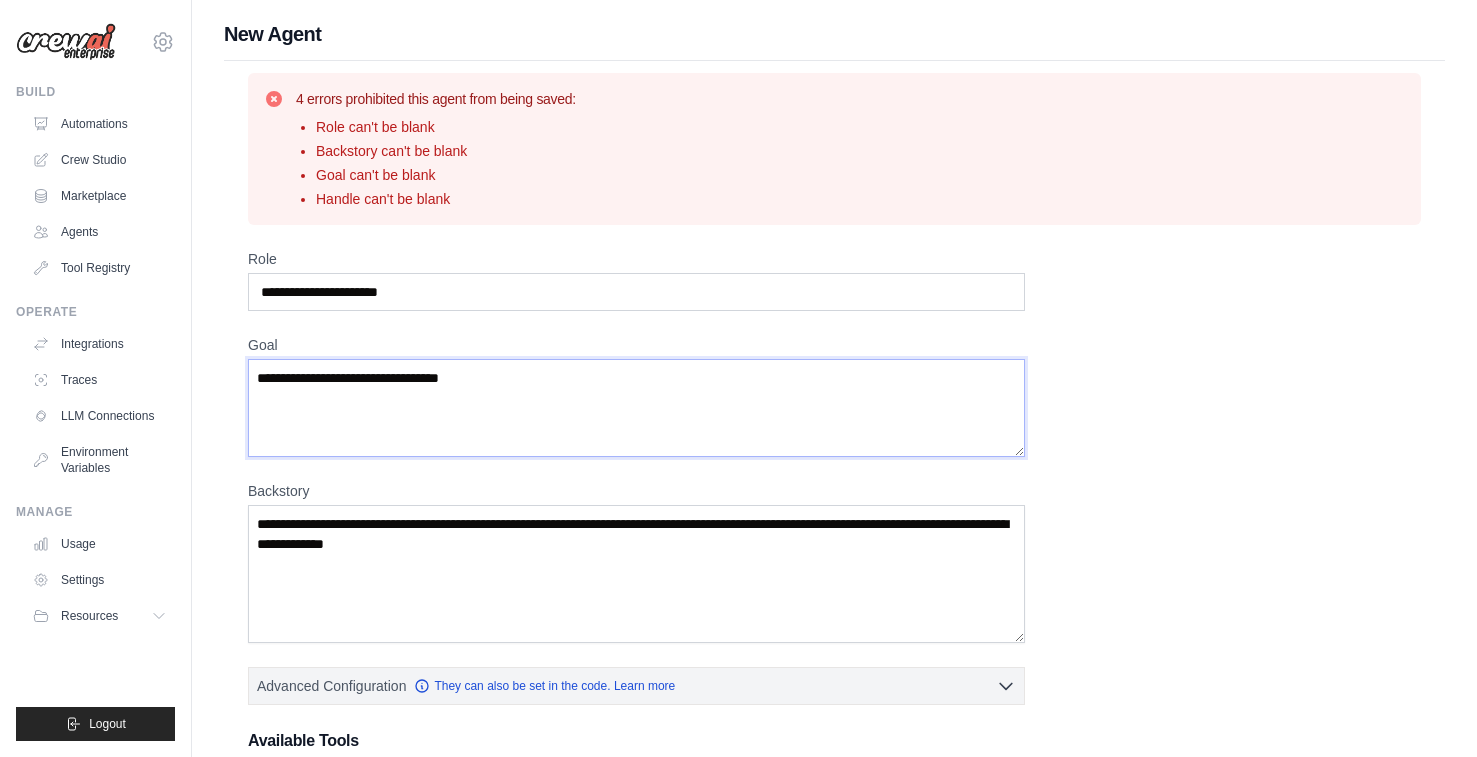 type on "**********" 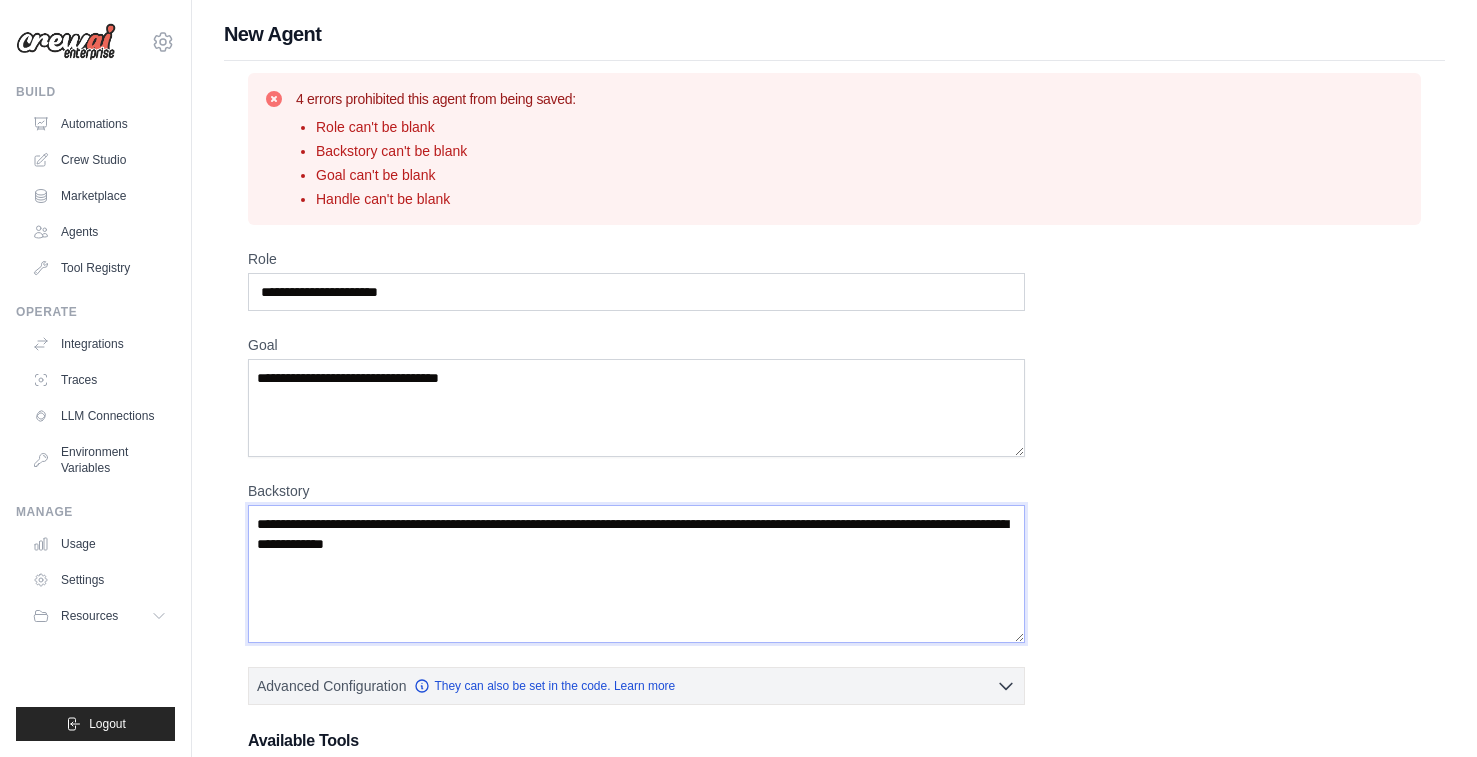click on "Backstory" at bounding box center (636, 574) 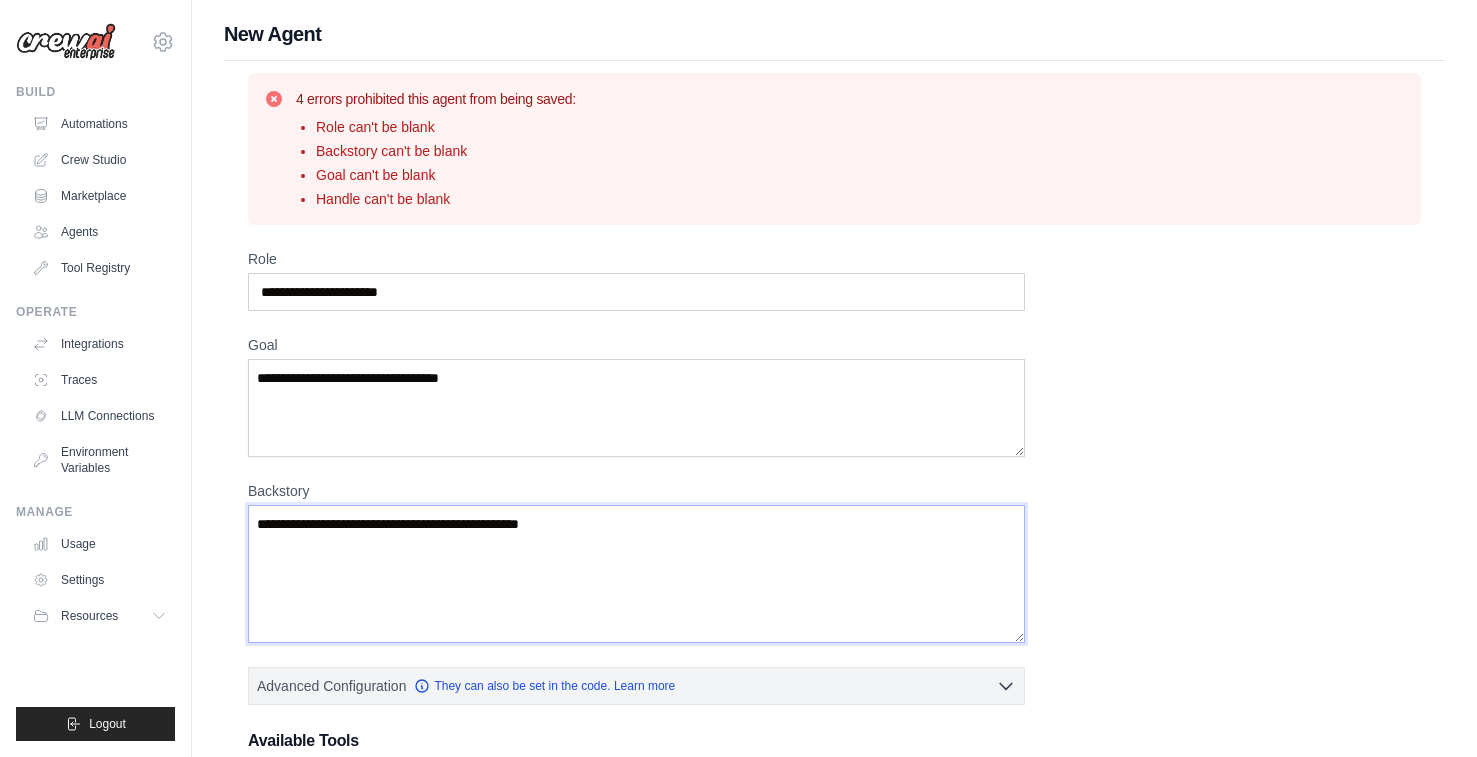 scroll, scrollTop: 378, scrollLeft: 0, axis: vertical 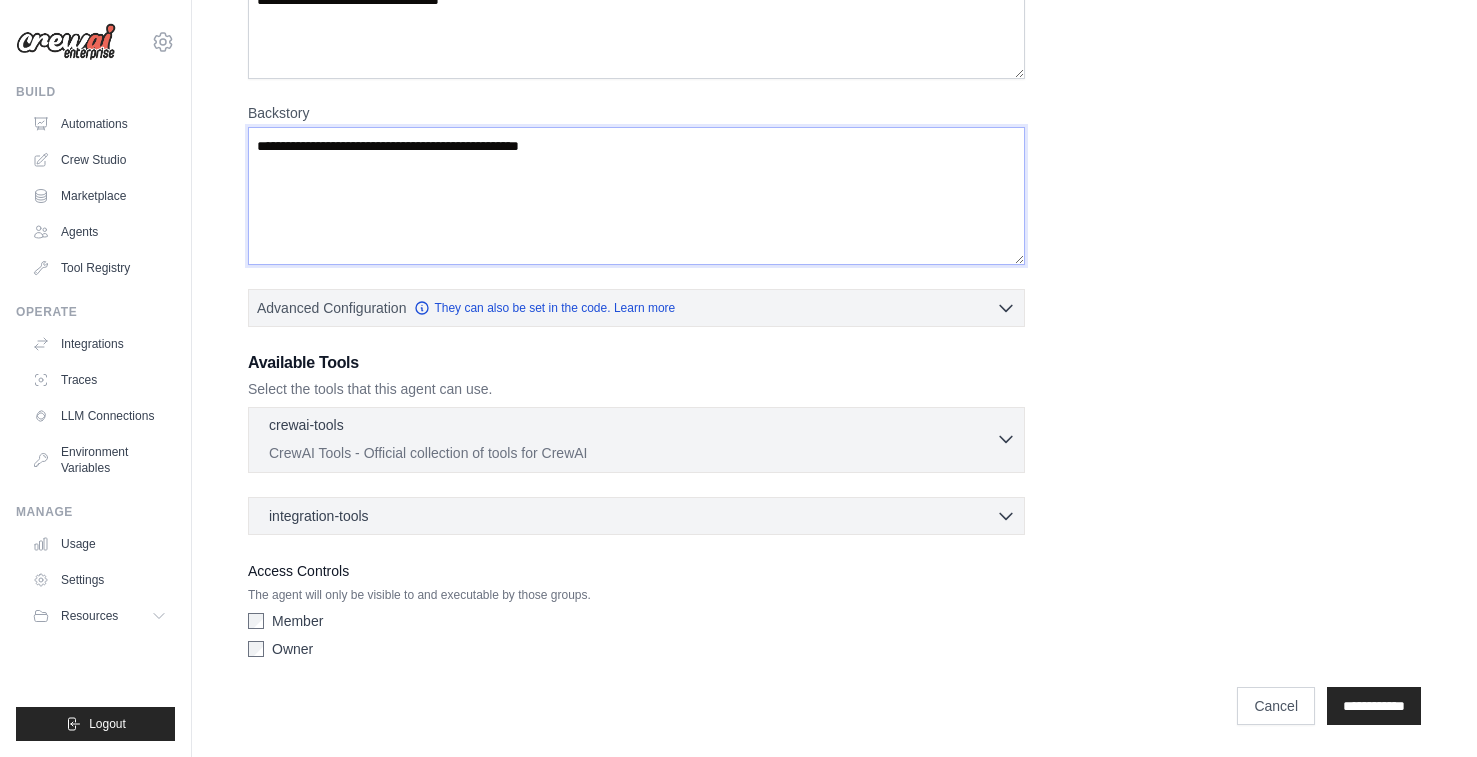 type on "**********" 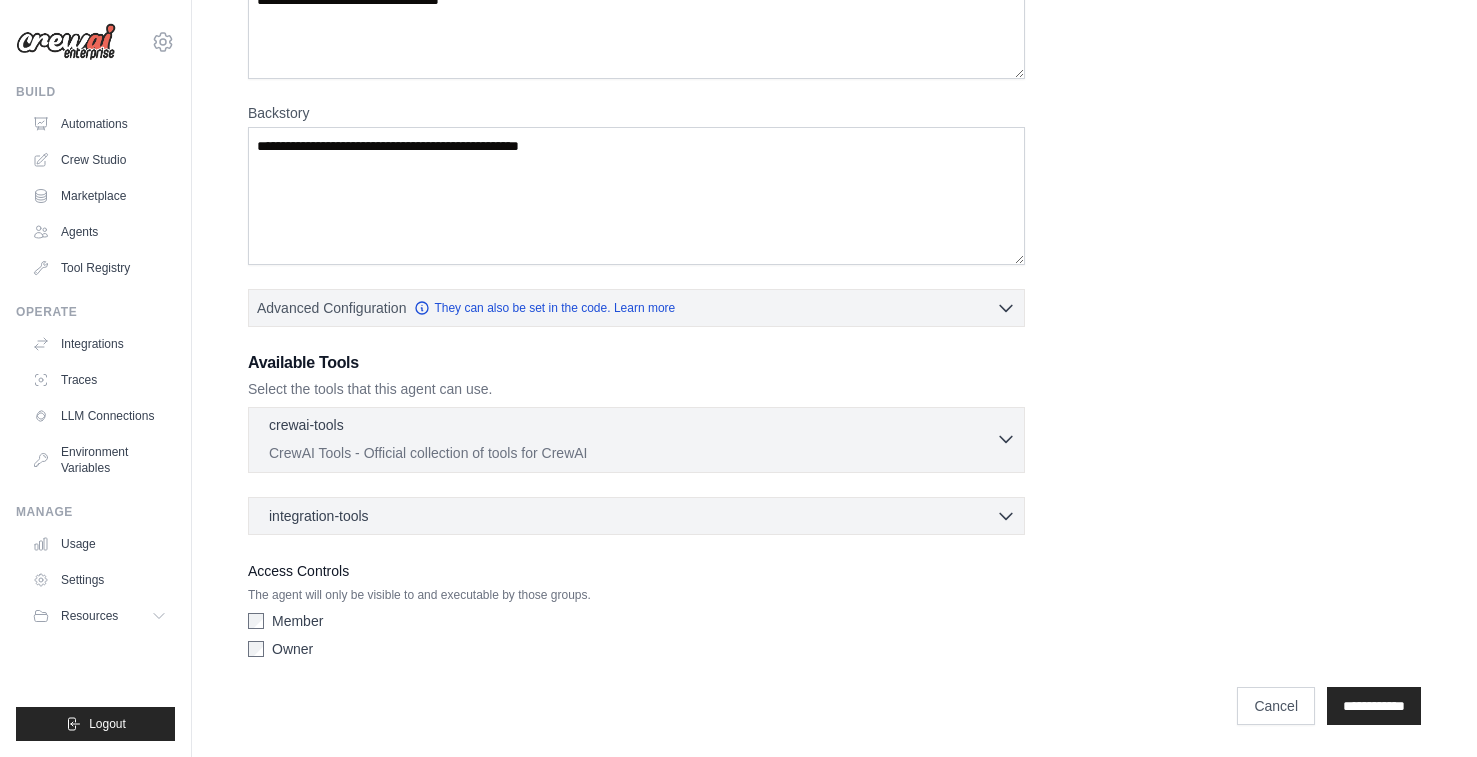 click on "CrewAI Tools - Official collection of tools for CrewAI" at bounding box center (632, 453) 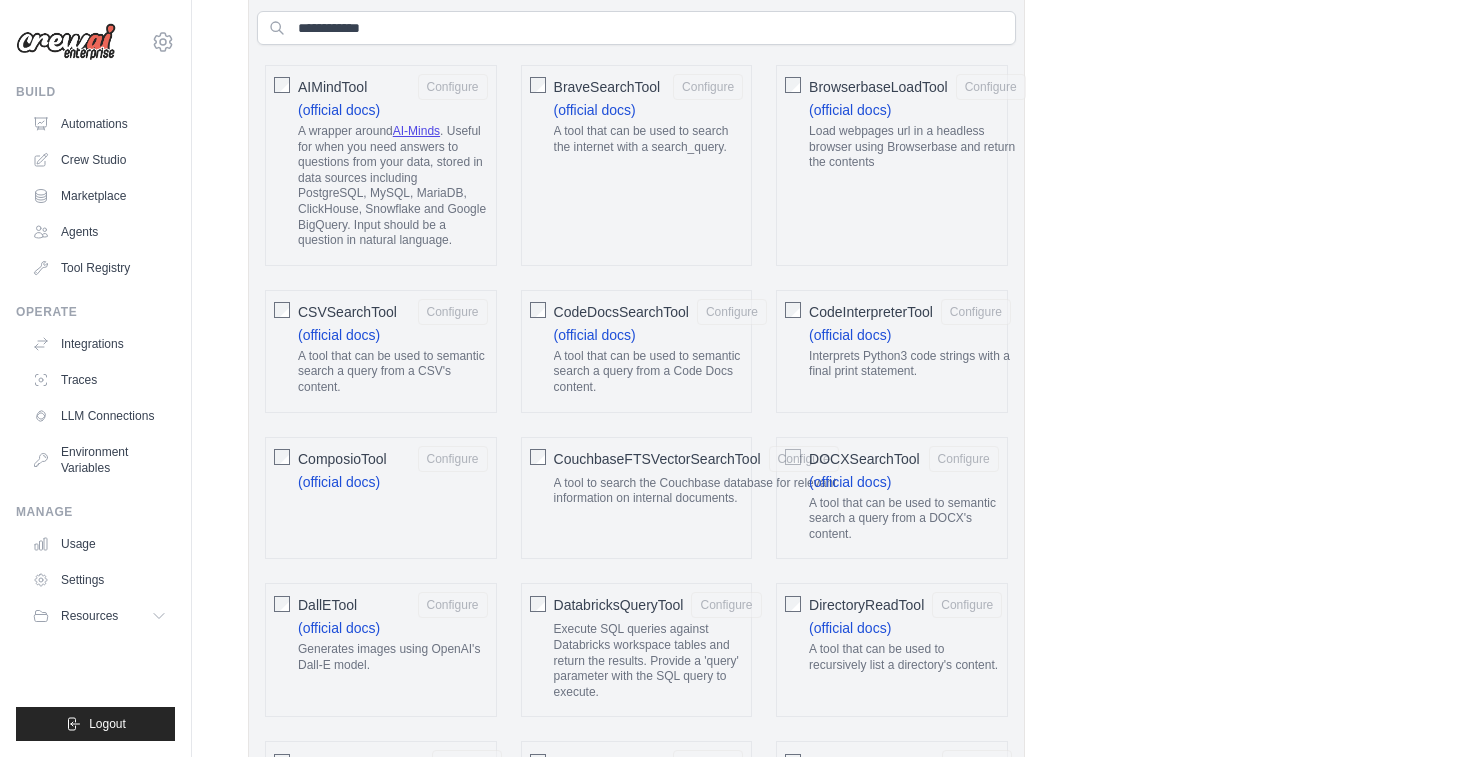 scroll, scrollTop: 801, scrollLeft: 0, axis: vertical 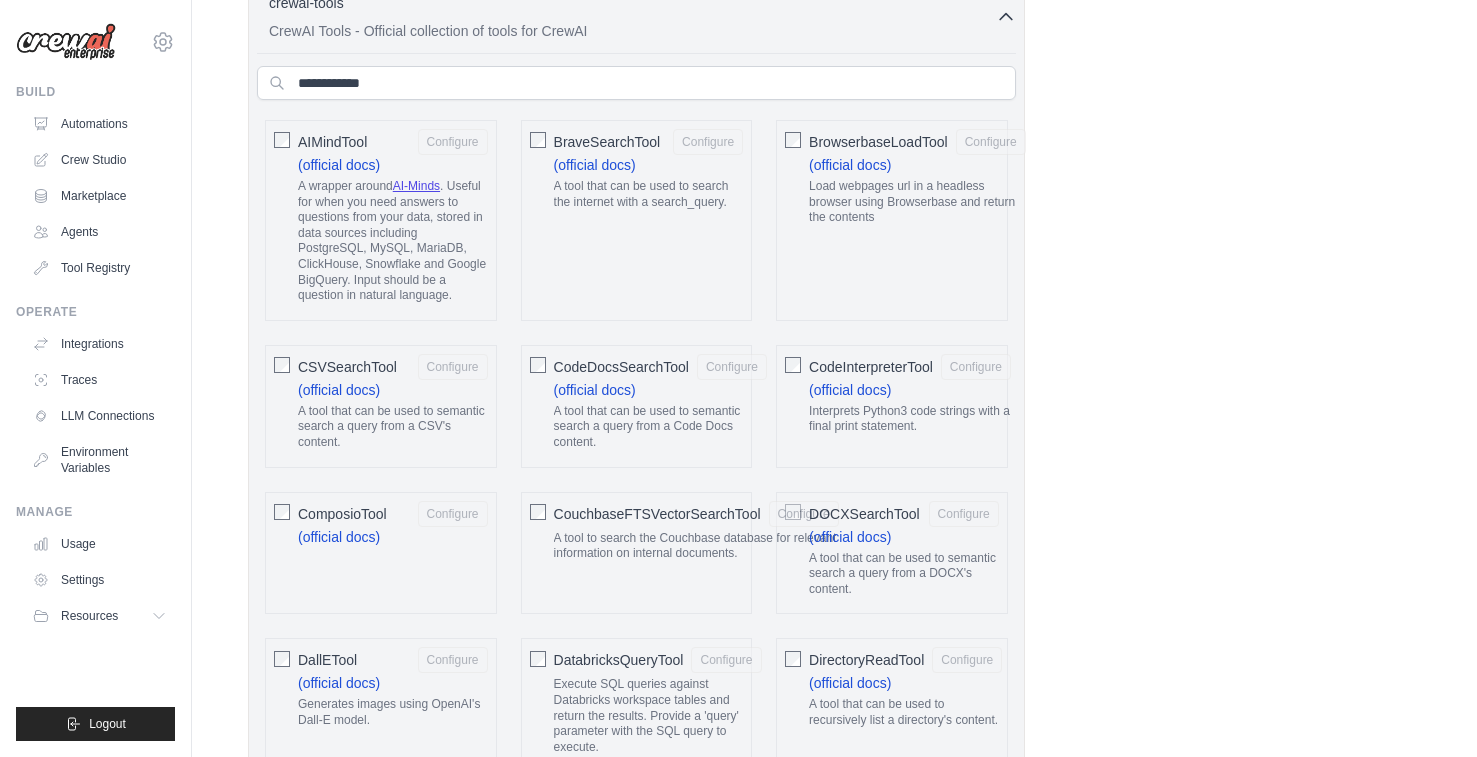 type 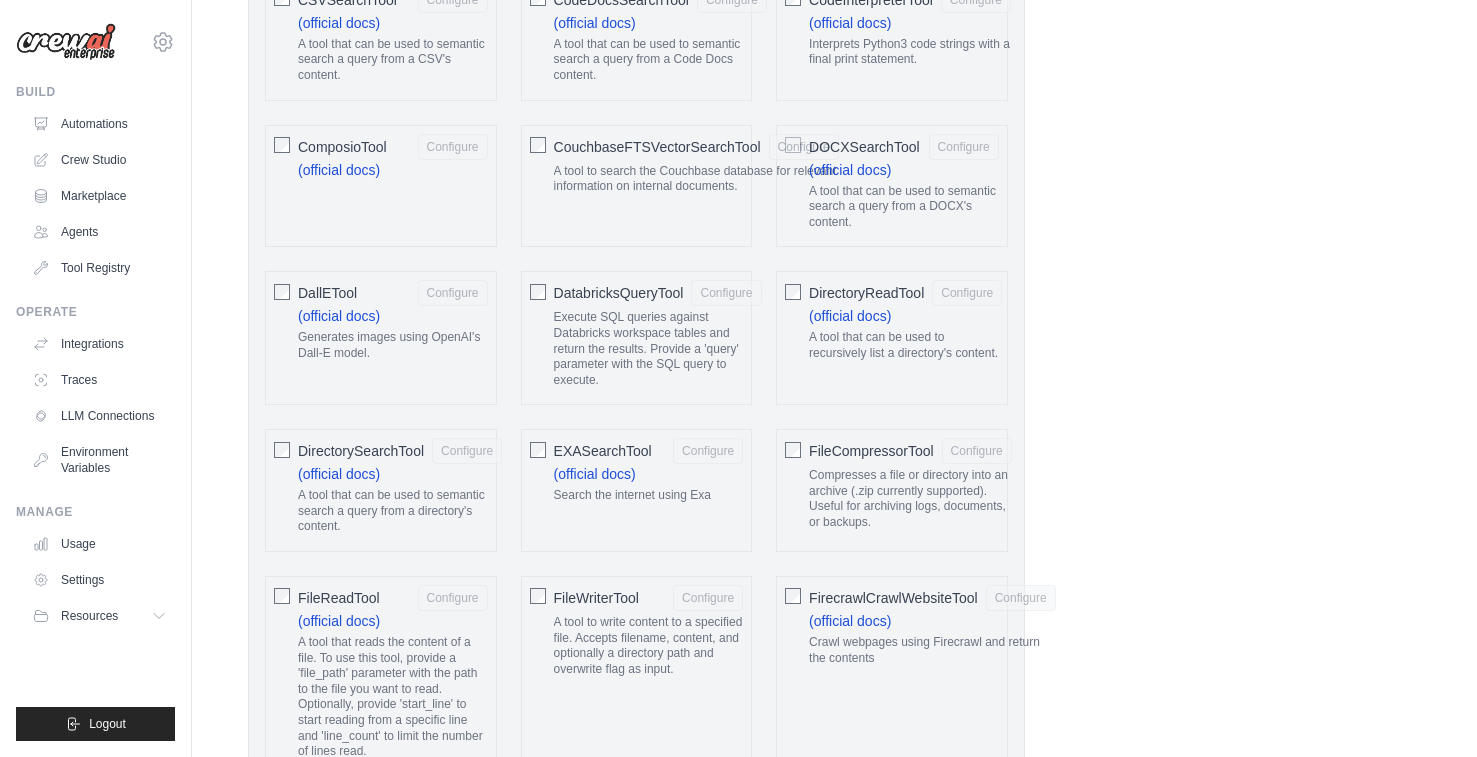 scroll, scrollTop: 1210, scrollLeft: 0, axis: vertical 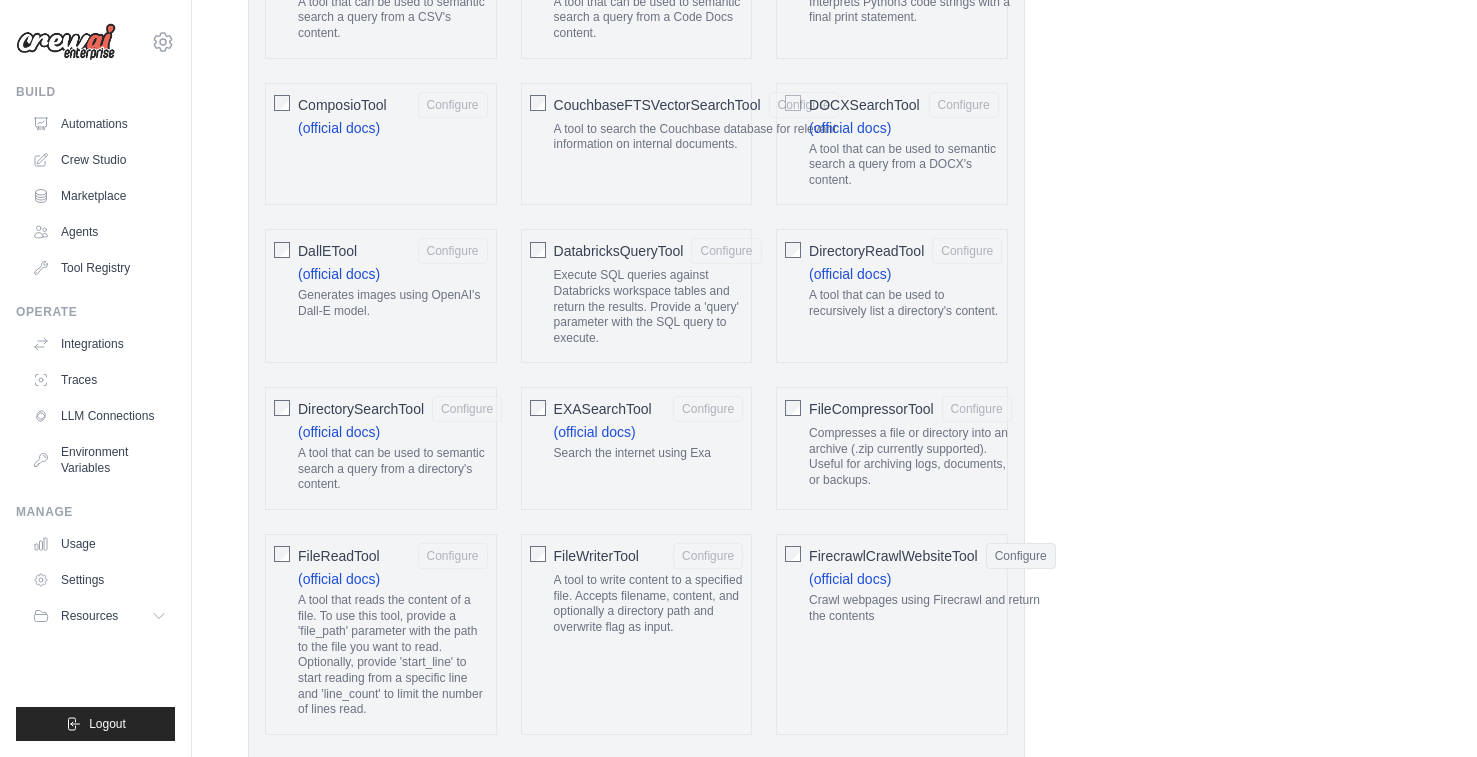click 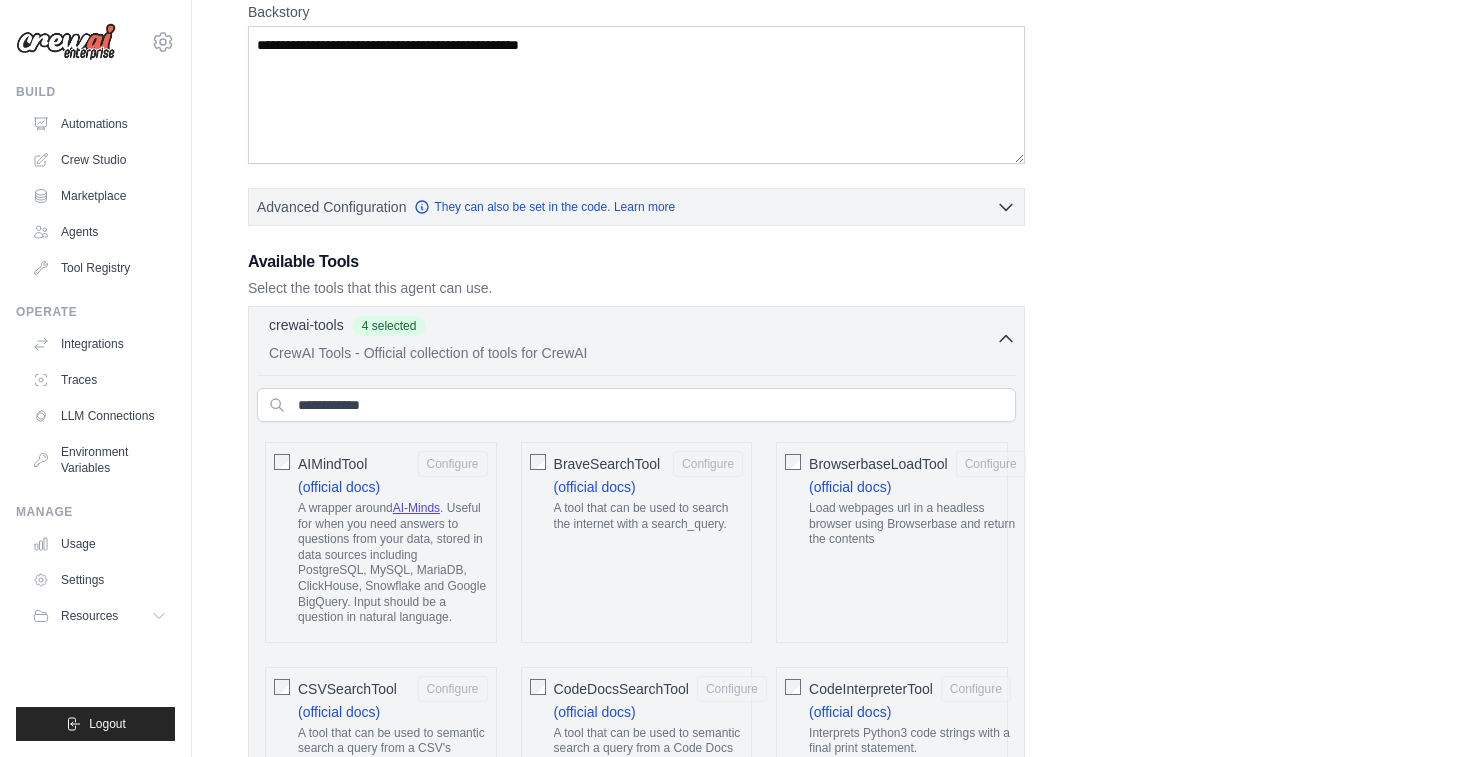 scroll, scrollTop: 492, scrollLeft: 0, axis: vertical 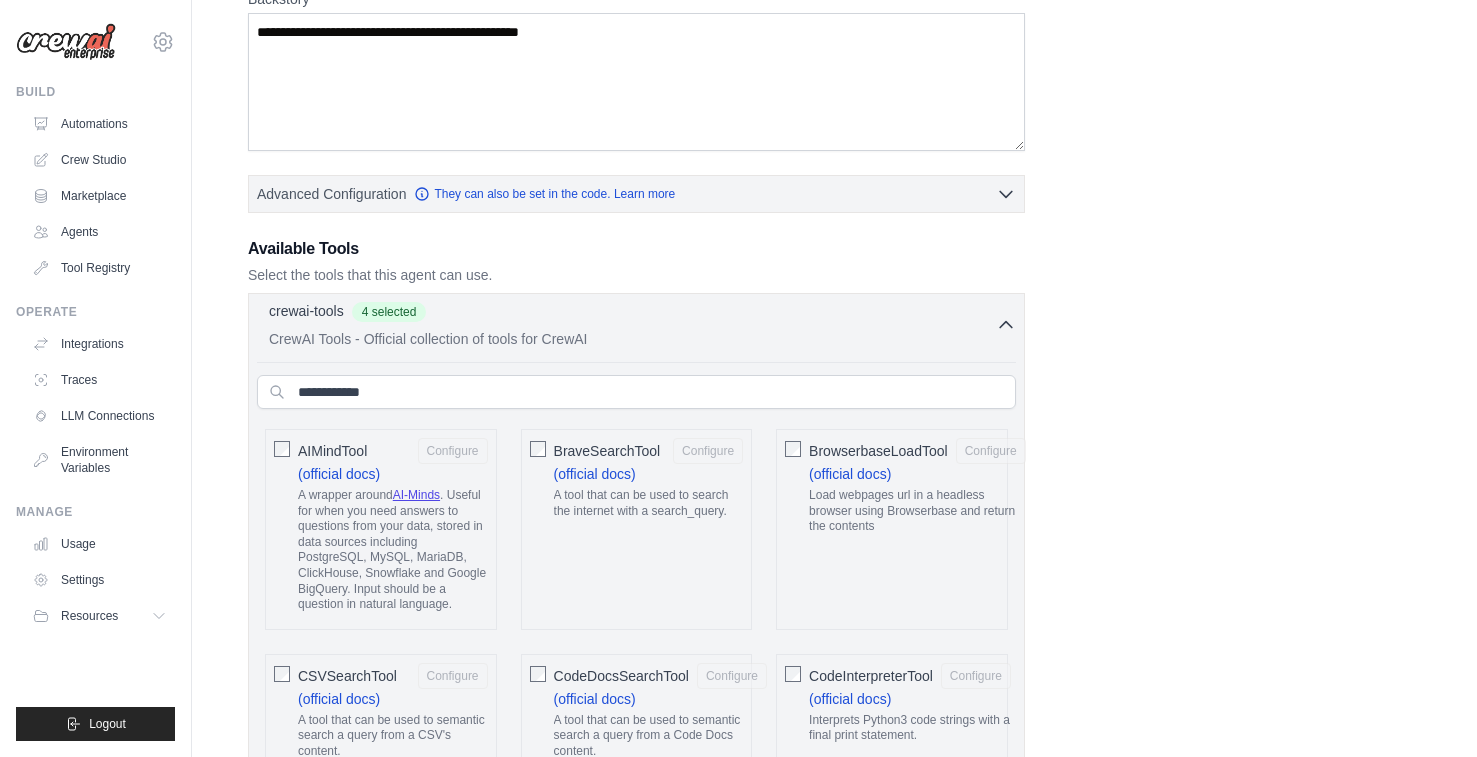 click 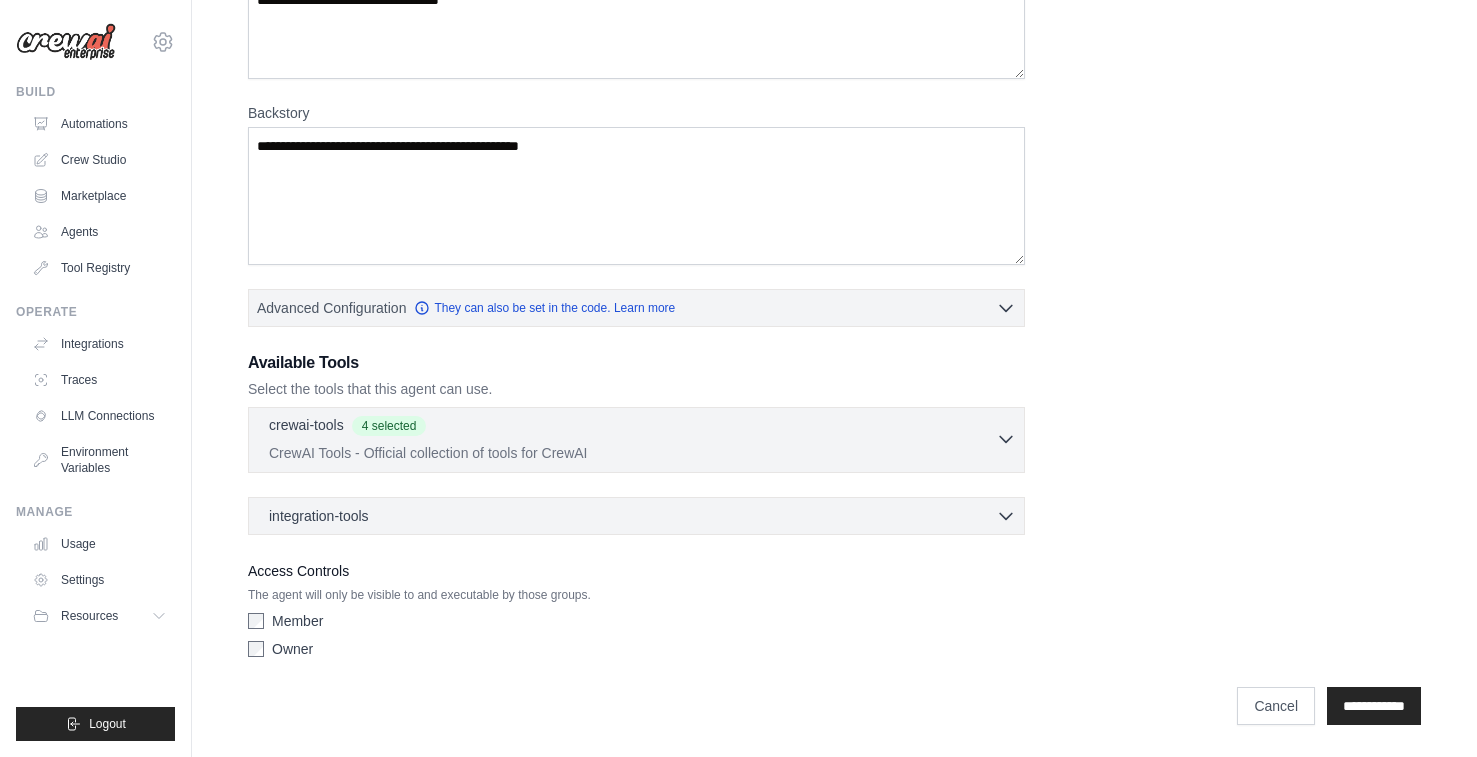 scroll, scrollTop: 378, scrollLeft: 0, axis: vertical 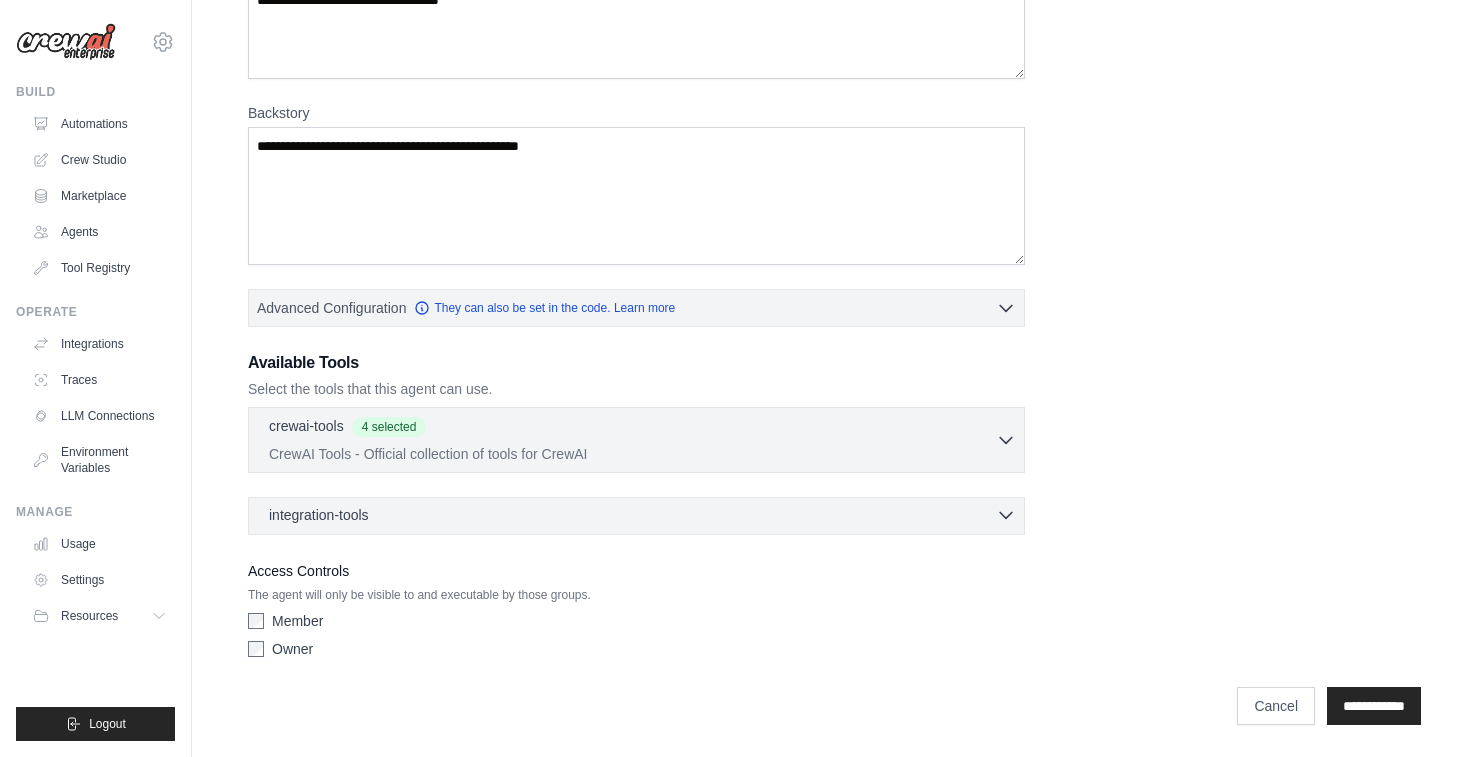 click on "integration-tools
0 selected" at bounding box center (642, 515) 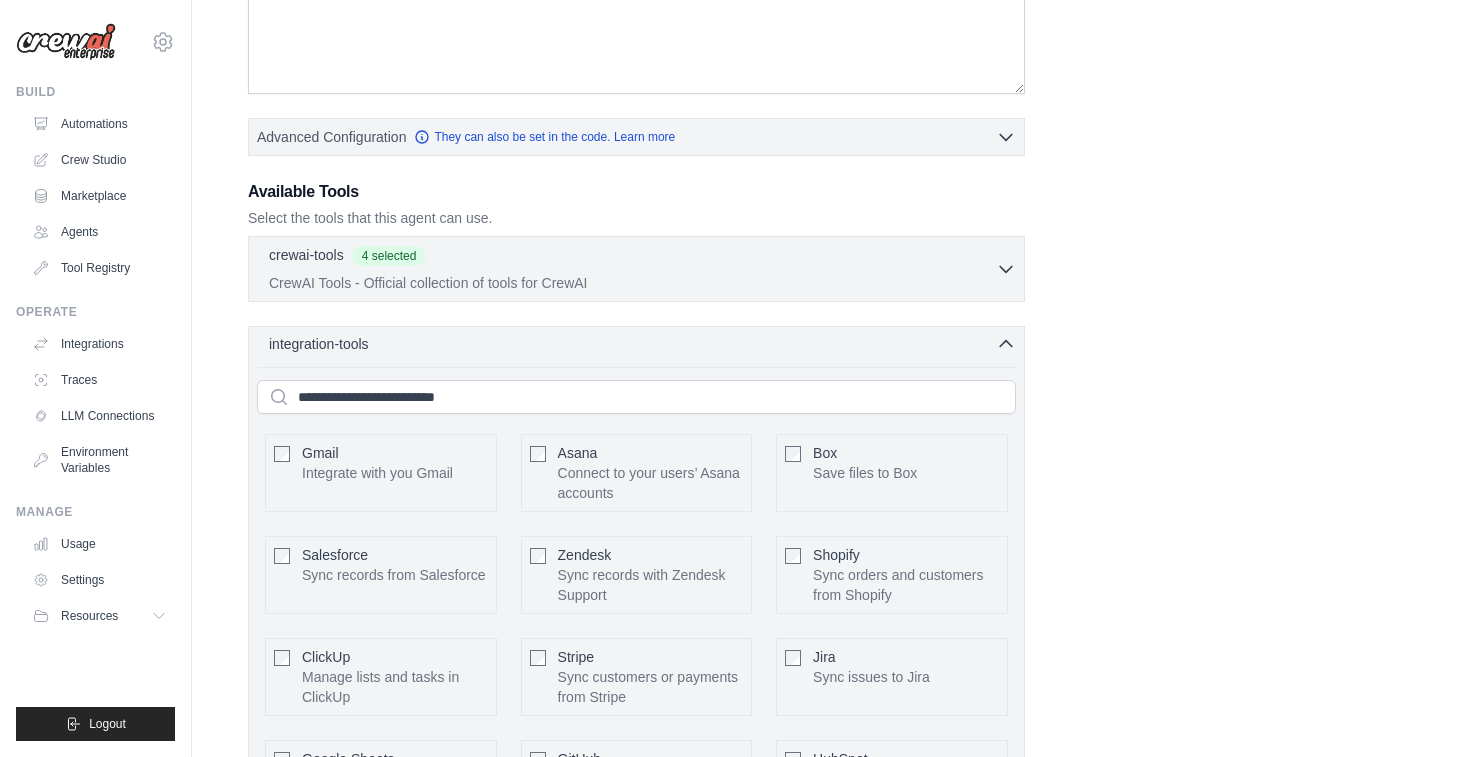 scroll, scrollTop: 564, scrollLeft: 0, axis: vertical 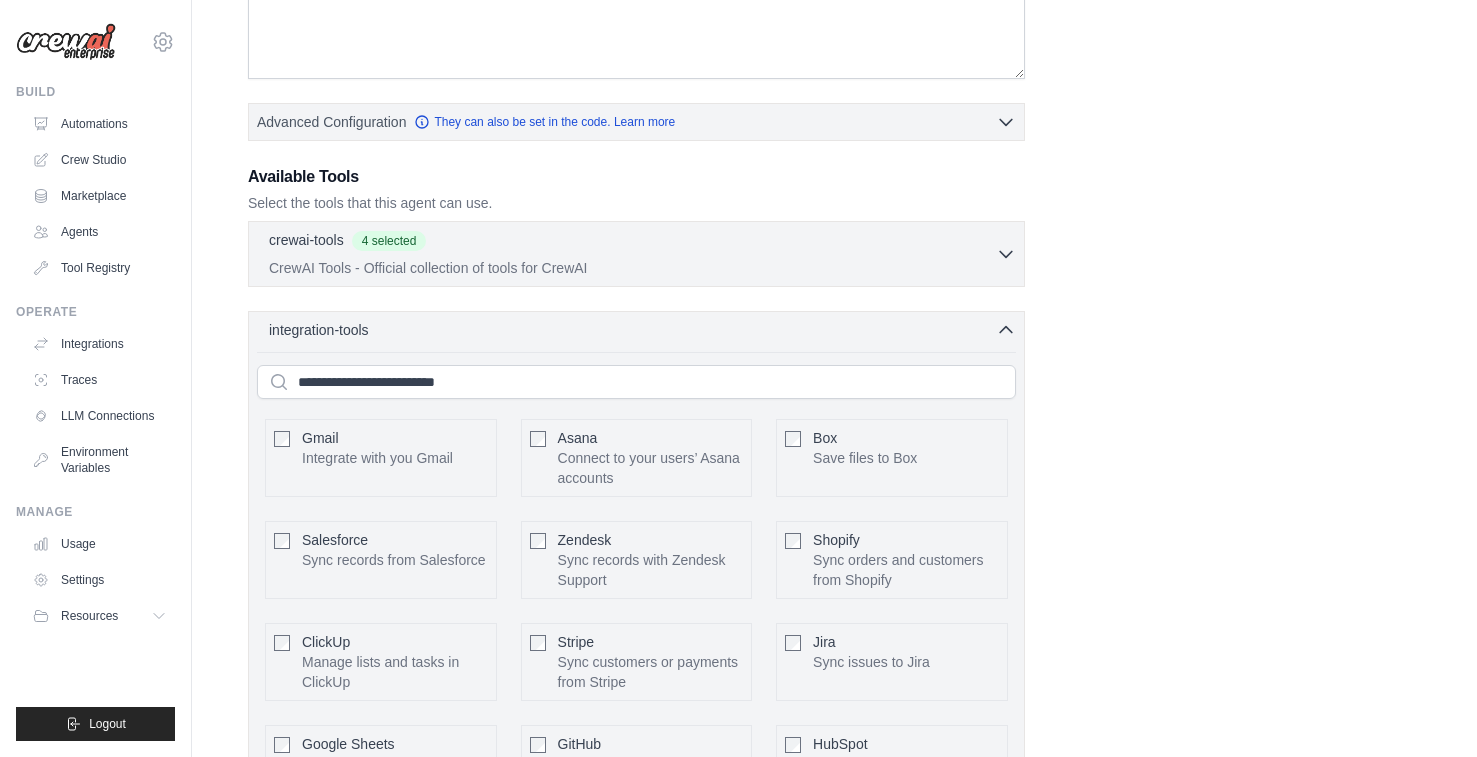 click on "Gmail
Integrate with you Gmail
Configure" at bounding box center [381, 458] 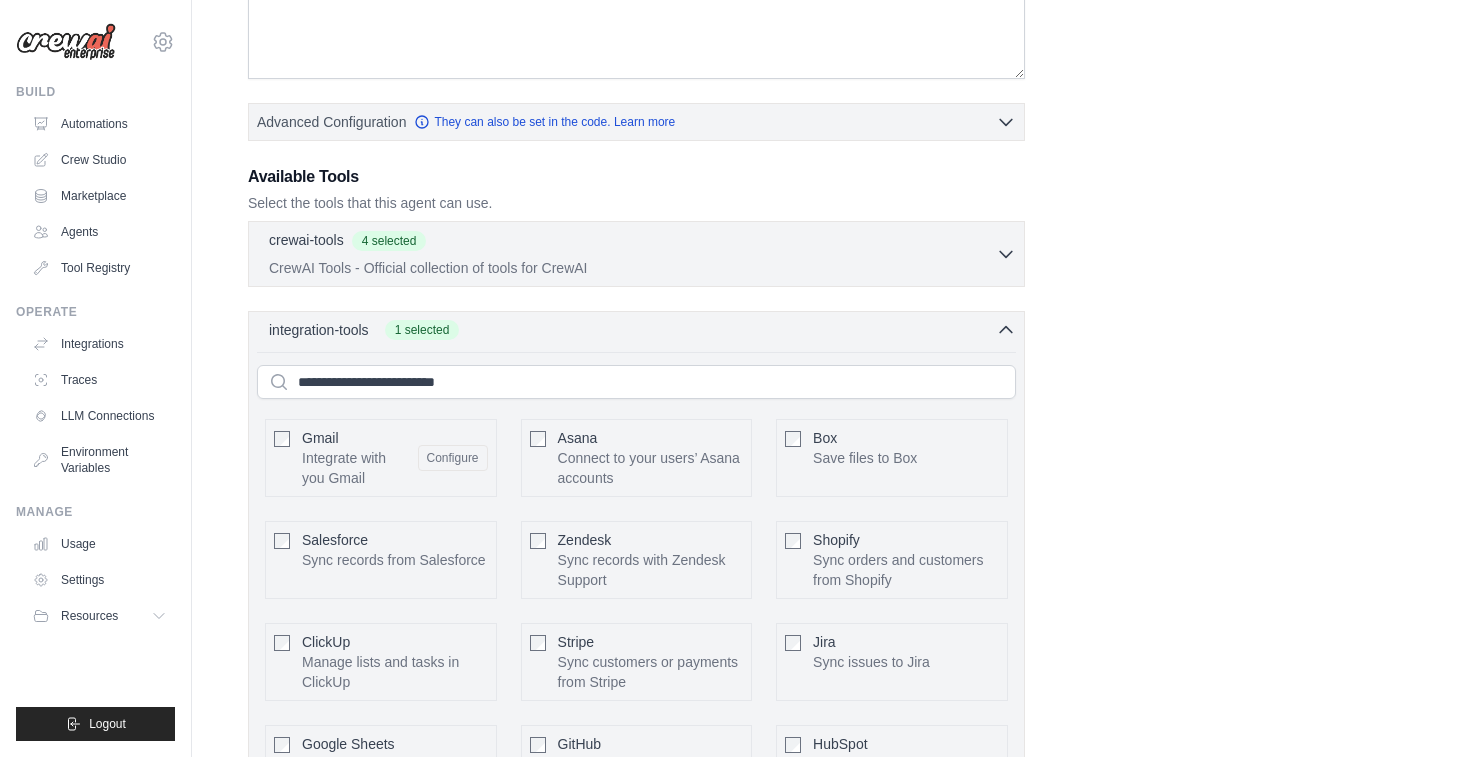 click on "Box
Save files to Box
Configure" at bounding box center [892, 458] 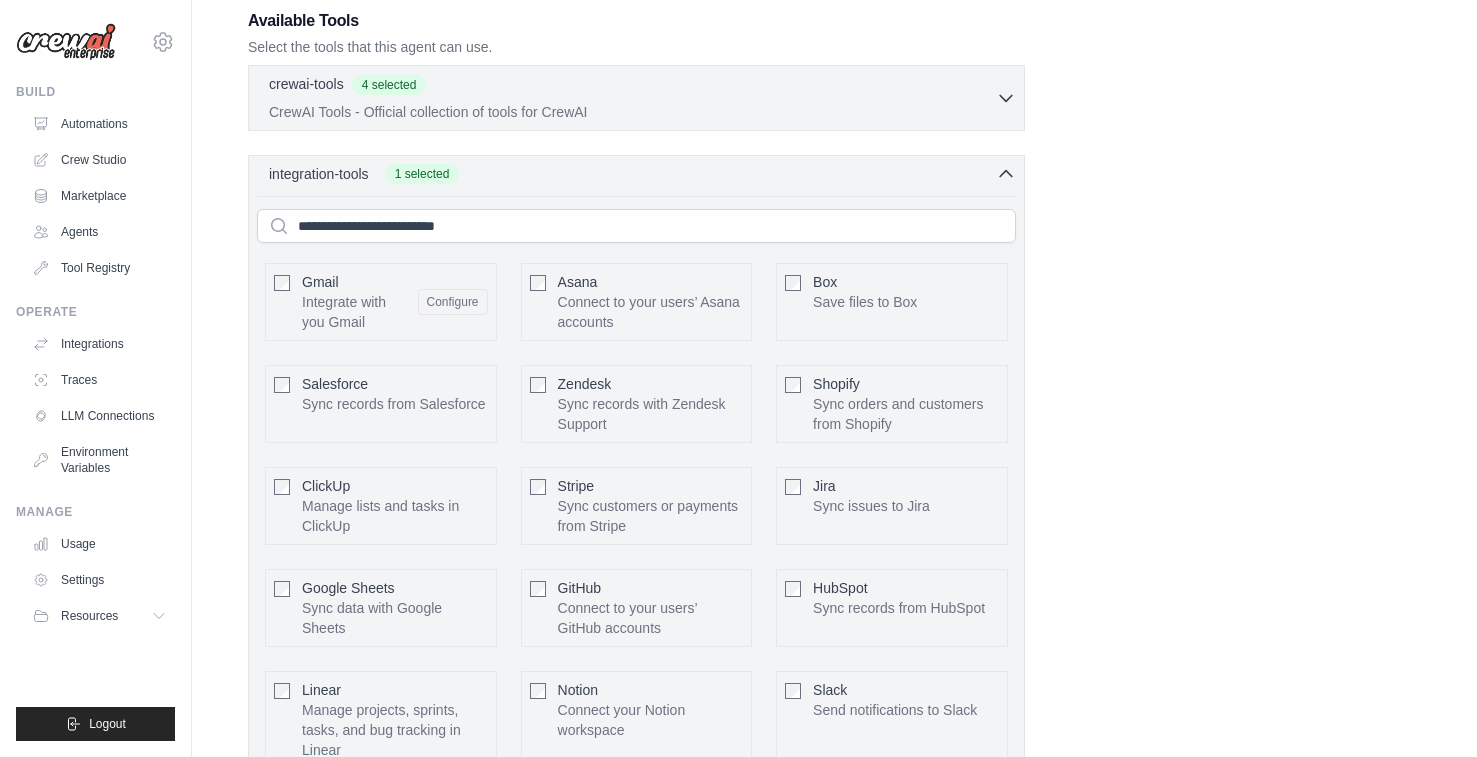 scroll, scrollTop: 719, scrollLeft: 0, axis: vertical 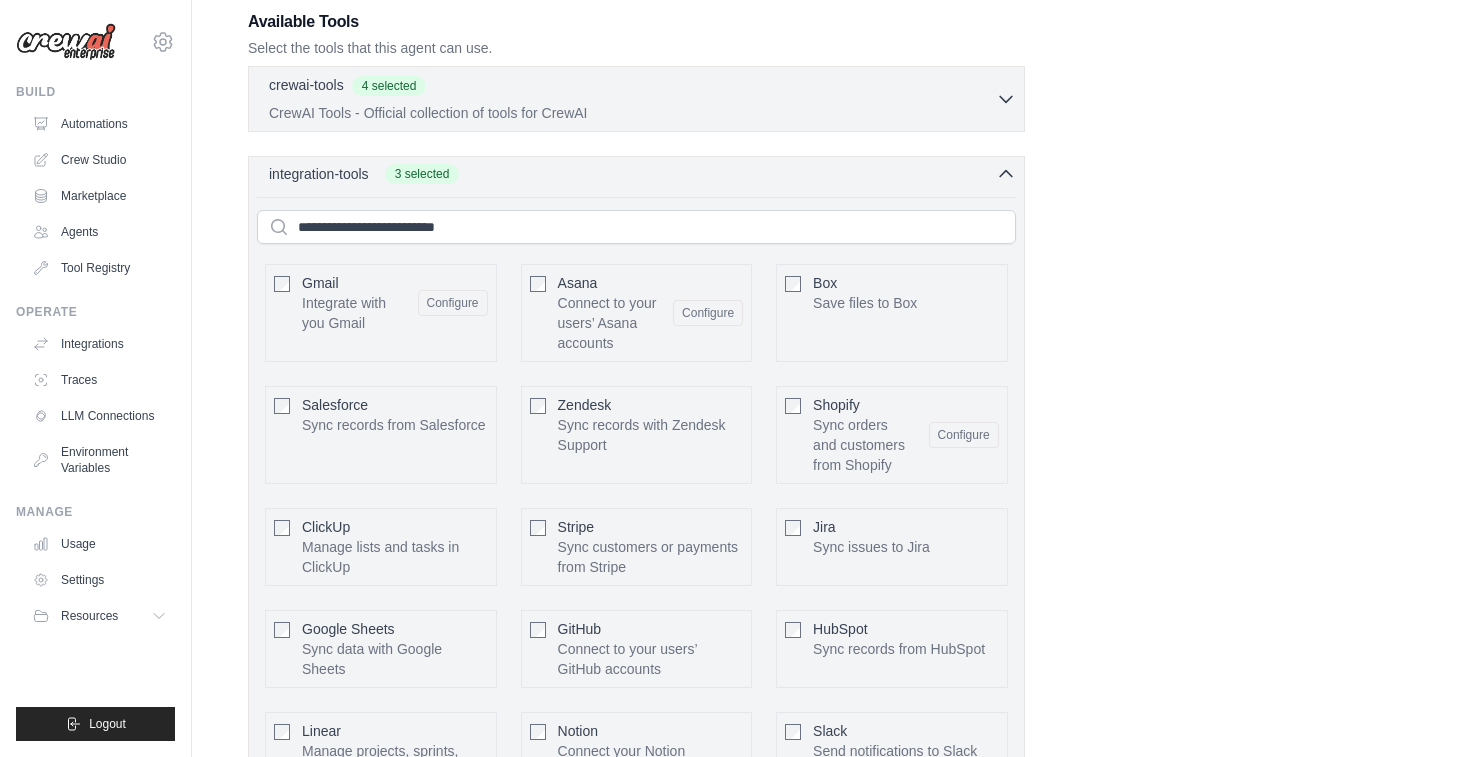 click 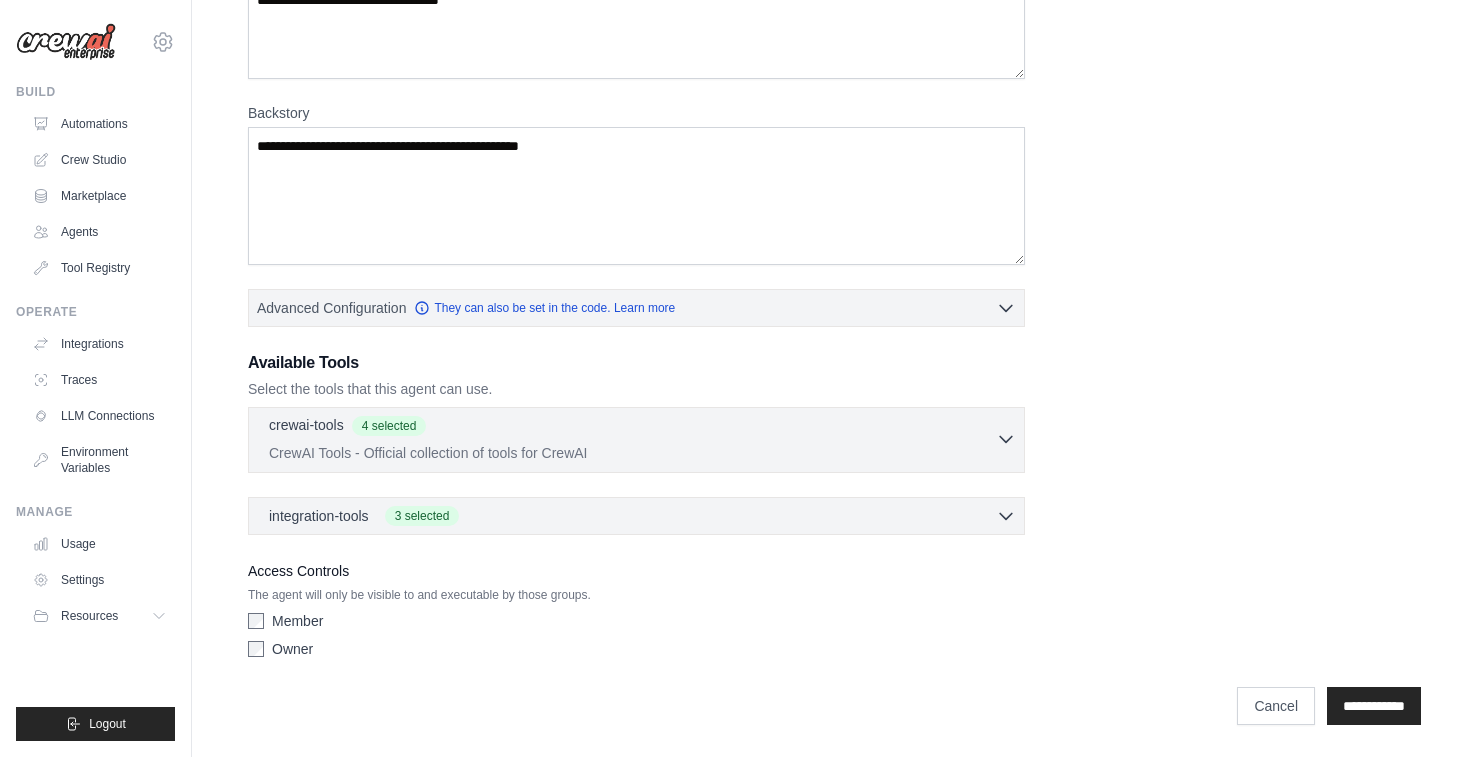 click on "CrewAI Tools - Official collection of tools for CrewAI" at bounding box center [632, 453] 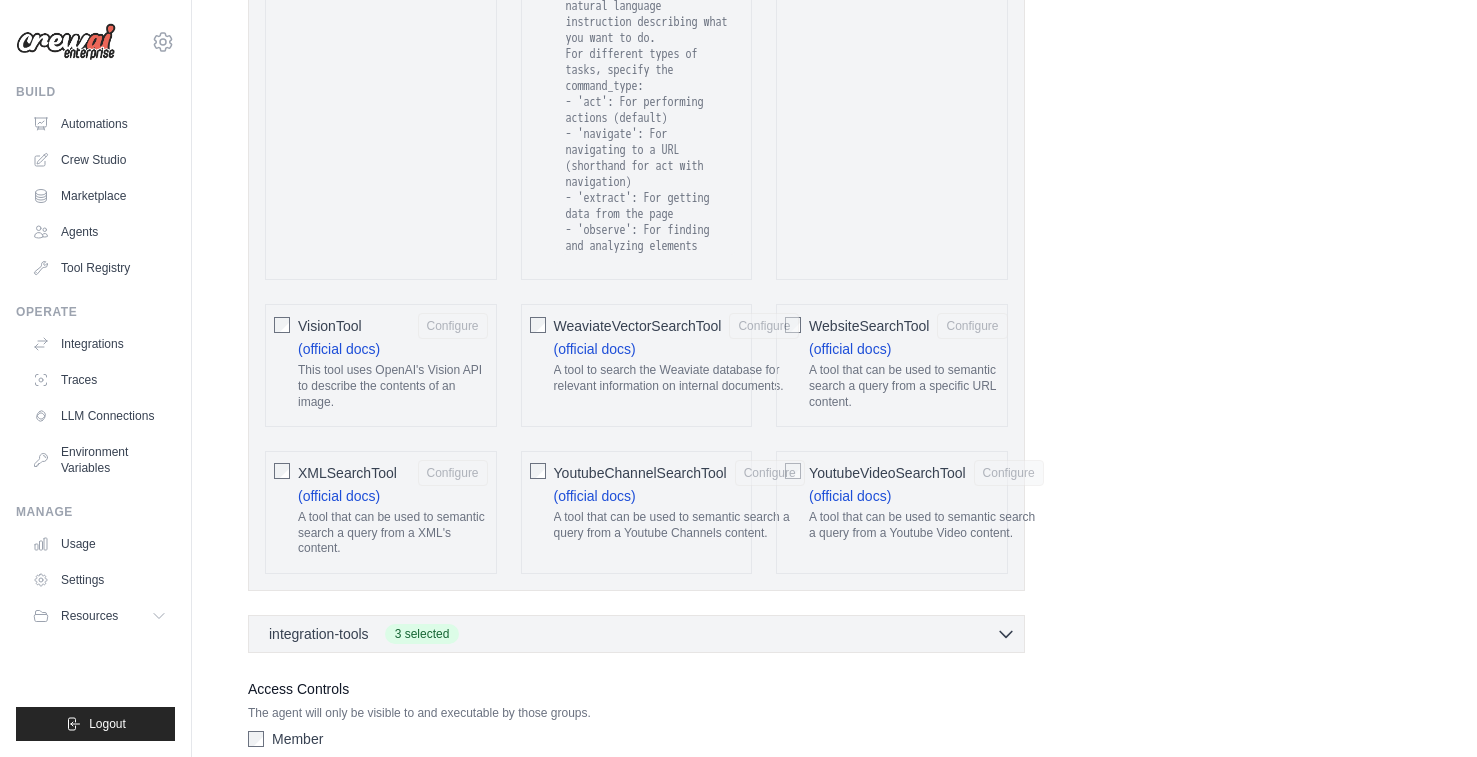 scroll, scrollTop: 4265, scrollLeft: 0, axis: vertical 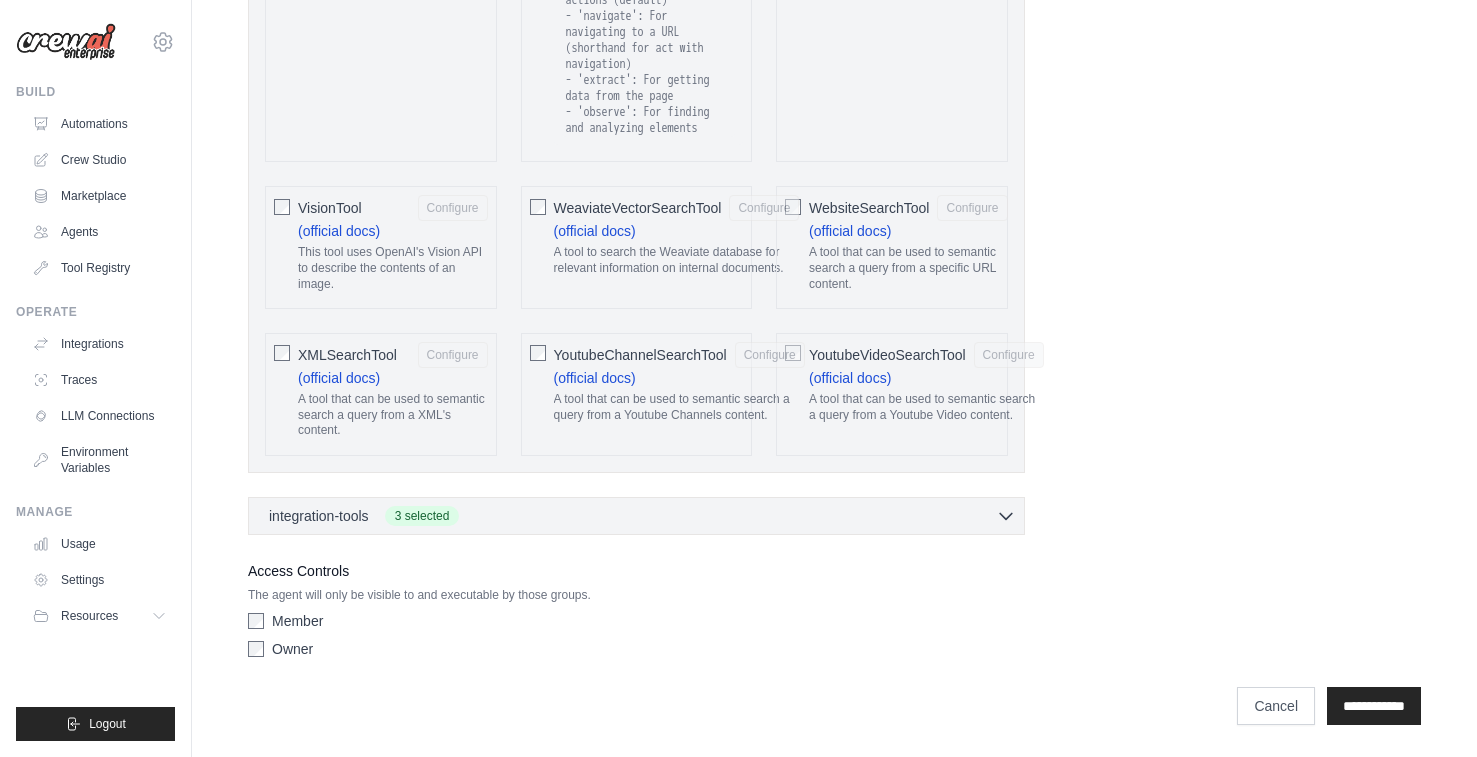click on "crewai-tools
4 selected
CrewAI Tools - Official collection of tools for CrewAI" at bounding box center (636, -1425) 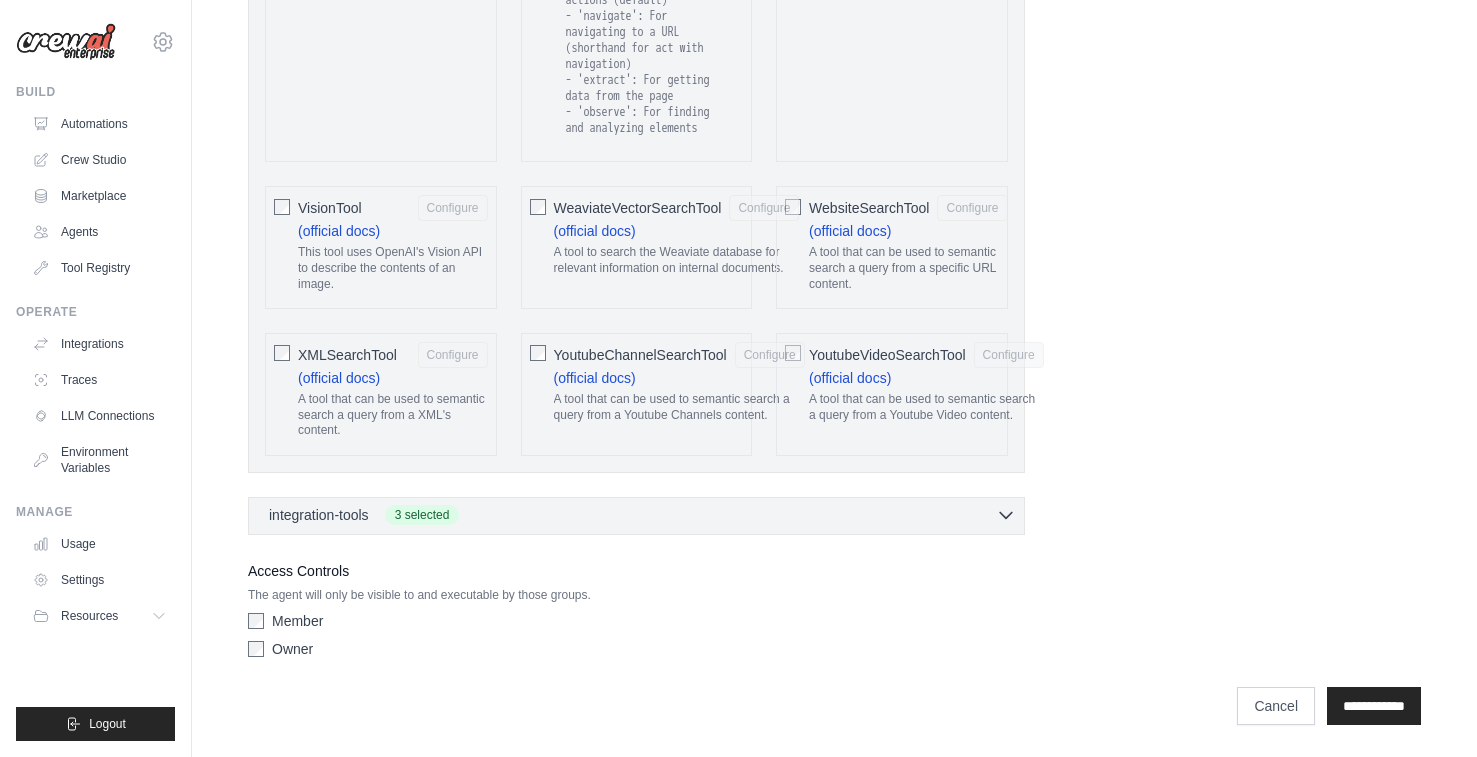 click on "integration-tools
3 selected" at bounding box center [642, 515] 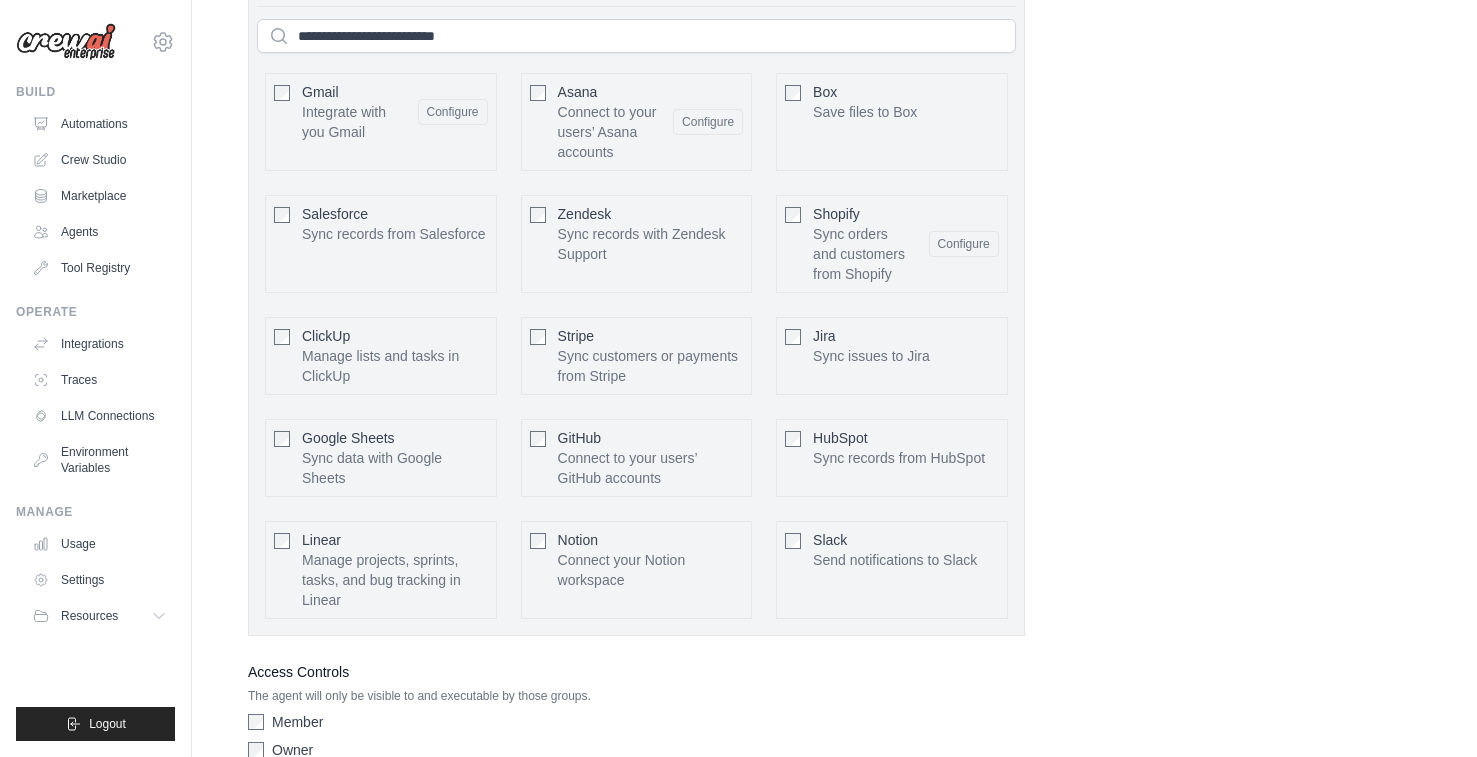 scroll, scrollTop: 4675, scrollLeft: 0, axis: vertical 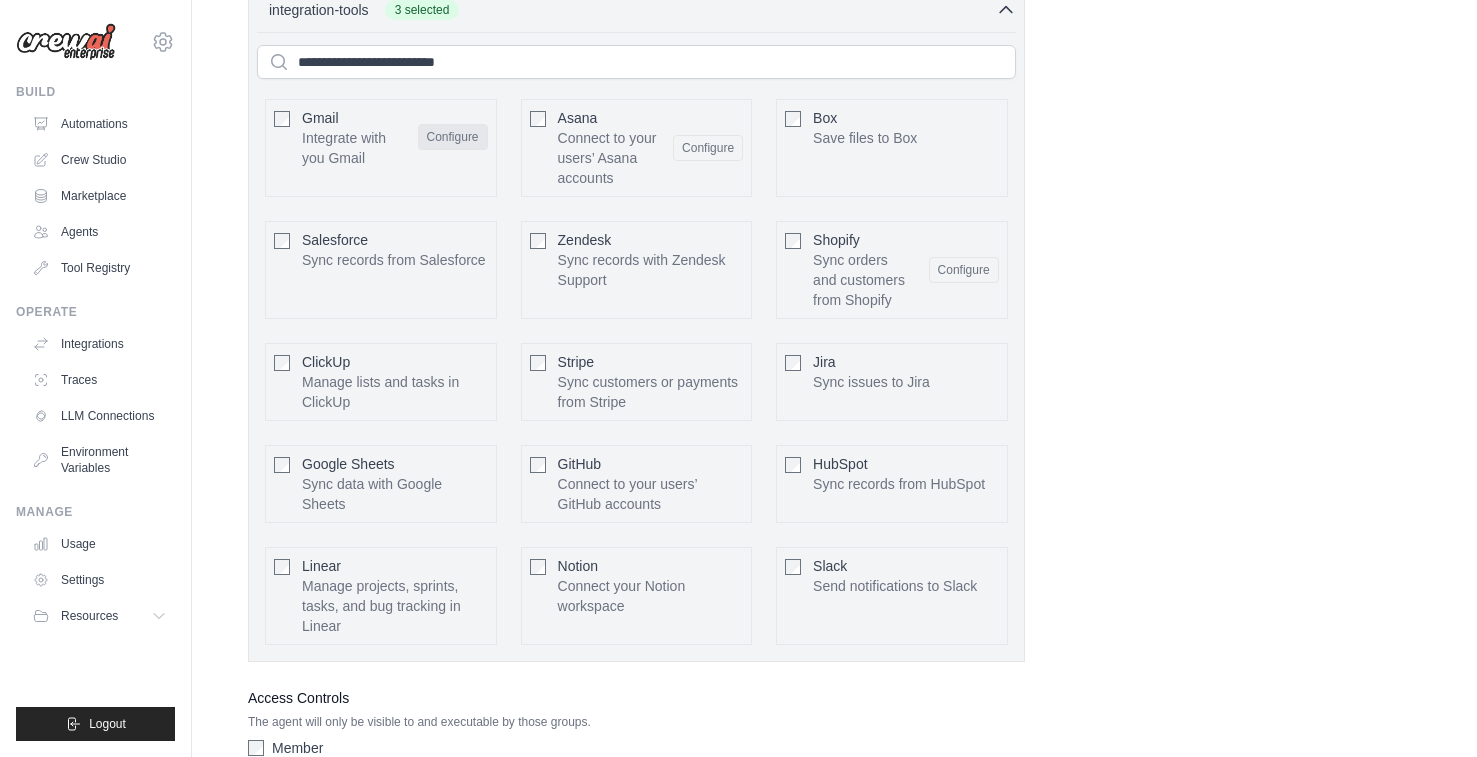 click on "Configure" at bounding box center [453, 137] 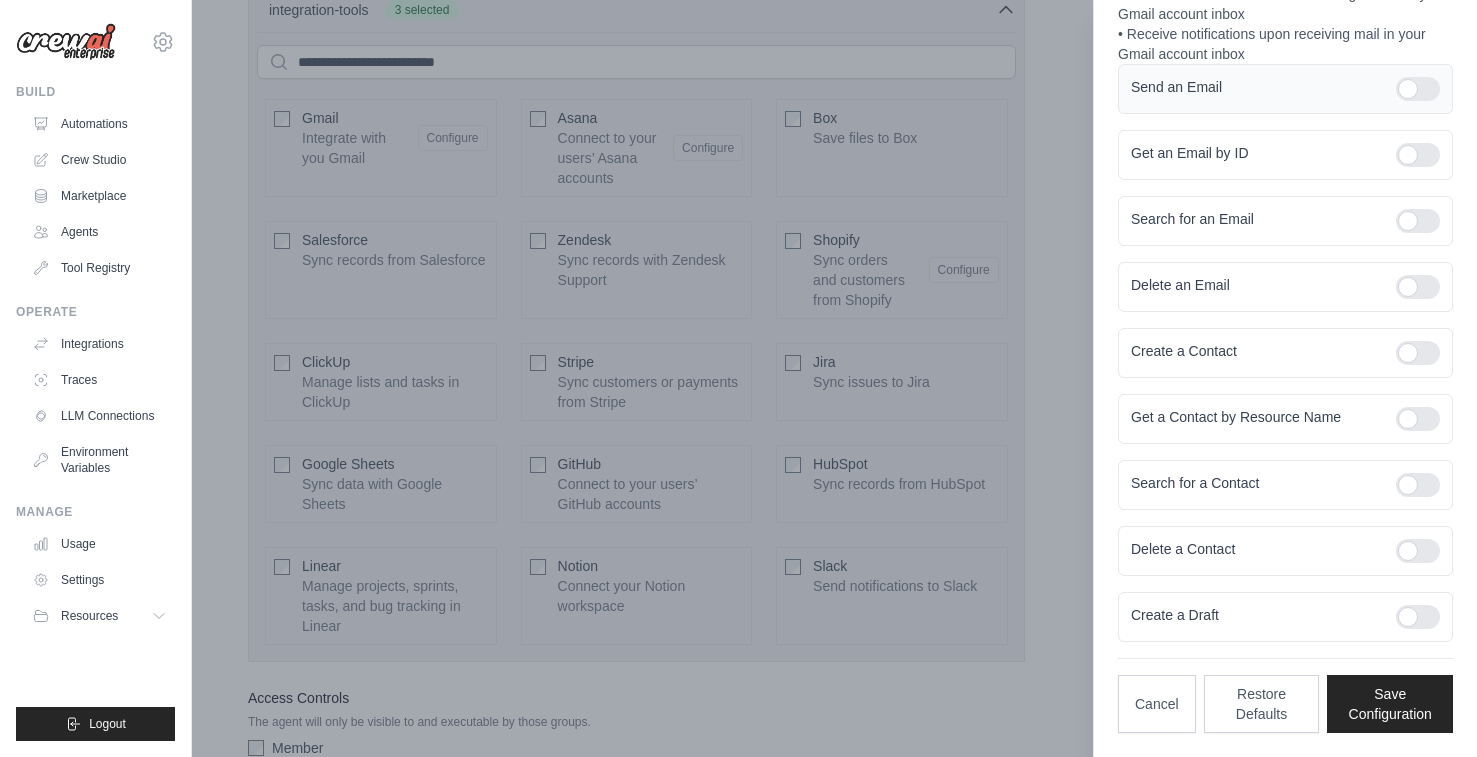 scroll, scrollTop: 0, scrollLeft: 0, axis: both 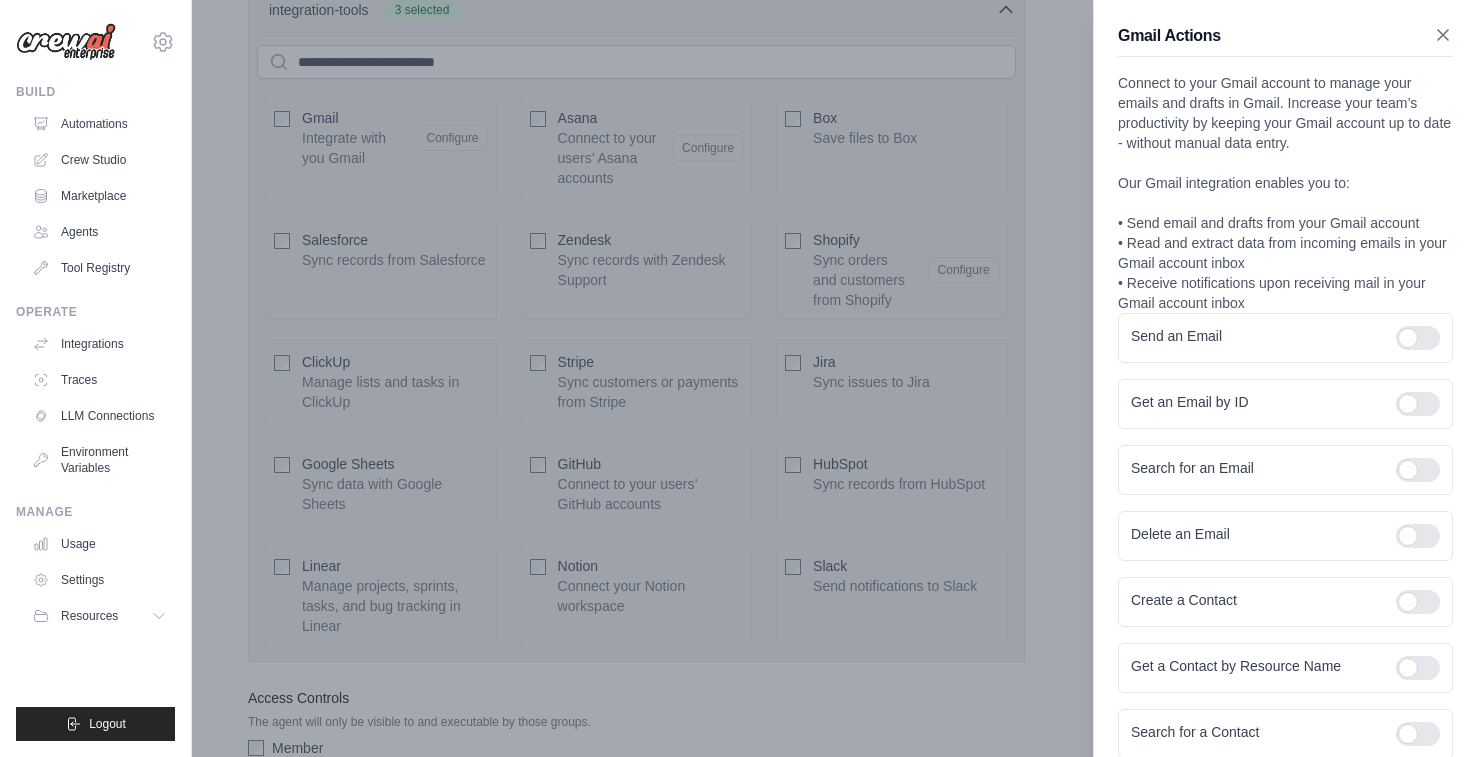 click 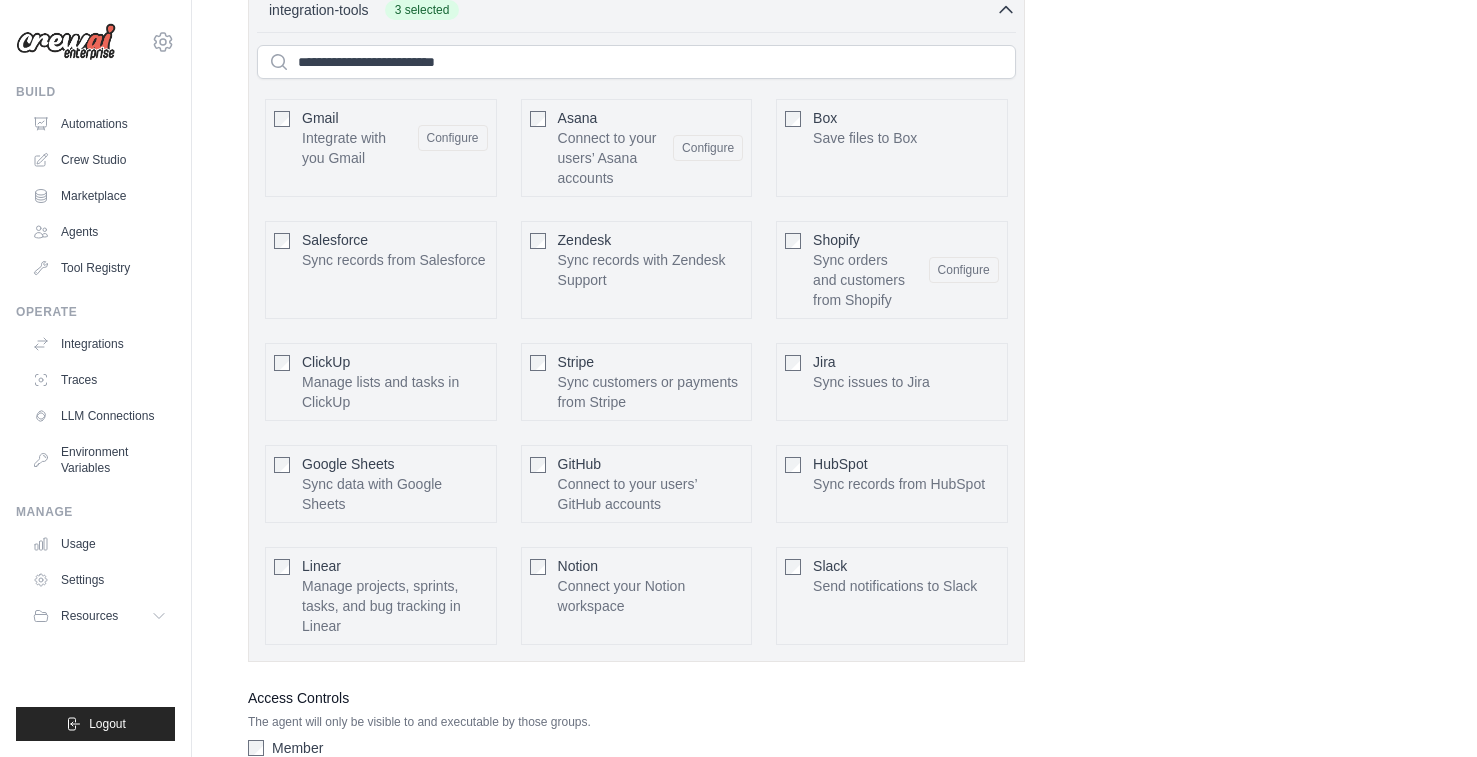 scroll, scrollTop: 4898, scrollLeft: 0, axis: vertical 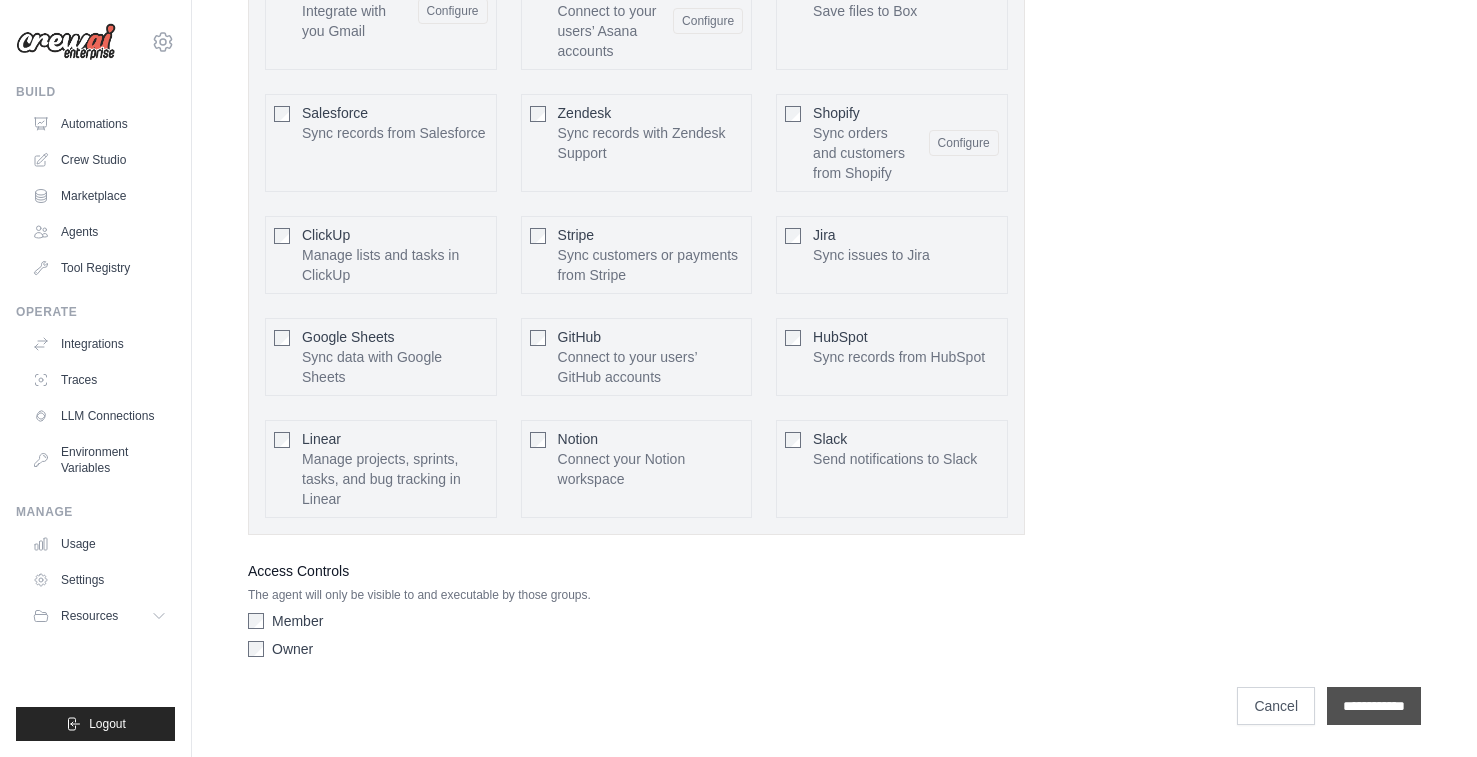 click on "**********" at bounding box center (1374, 706) 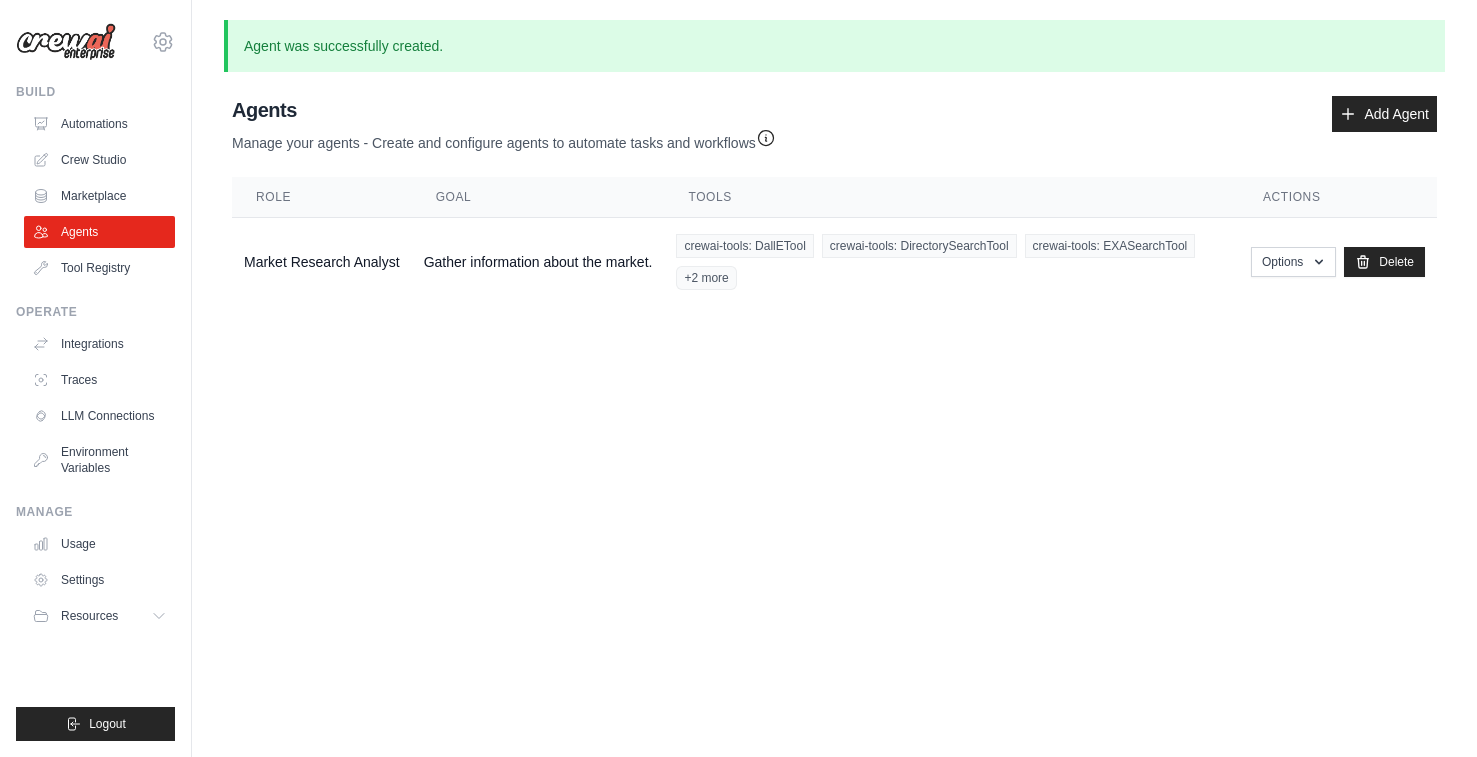 scroll, scrollTop: 0, scrollLeft: 0, axis: both 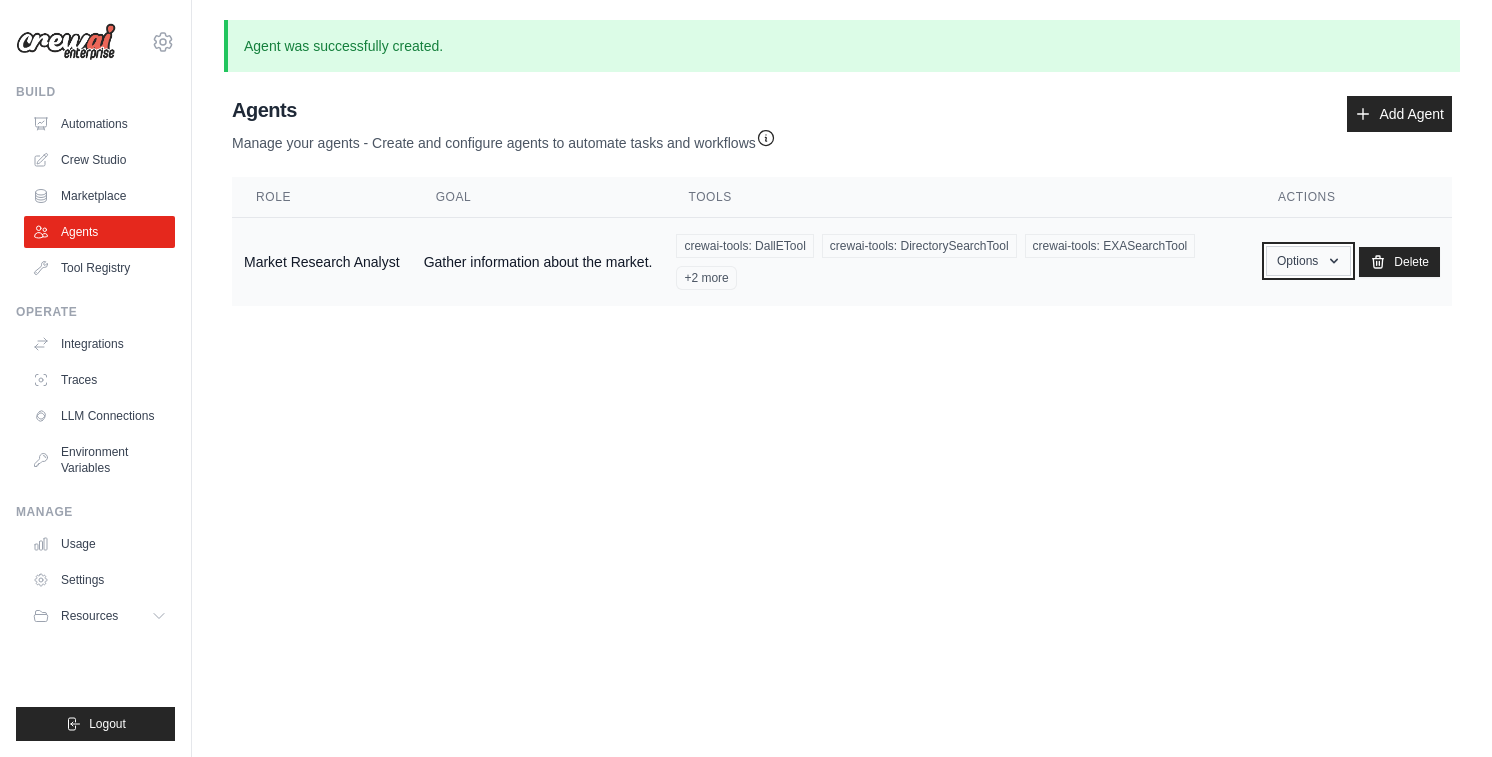 click on "Options" at bounding box center (1308, 261) 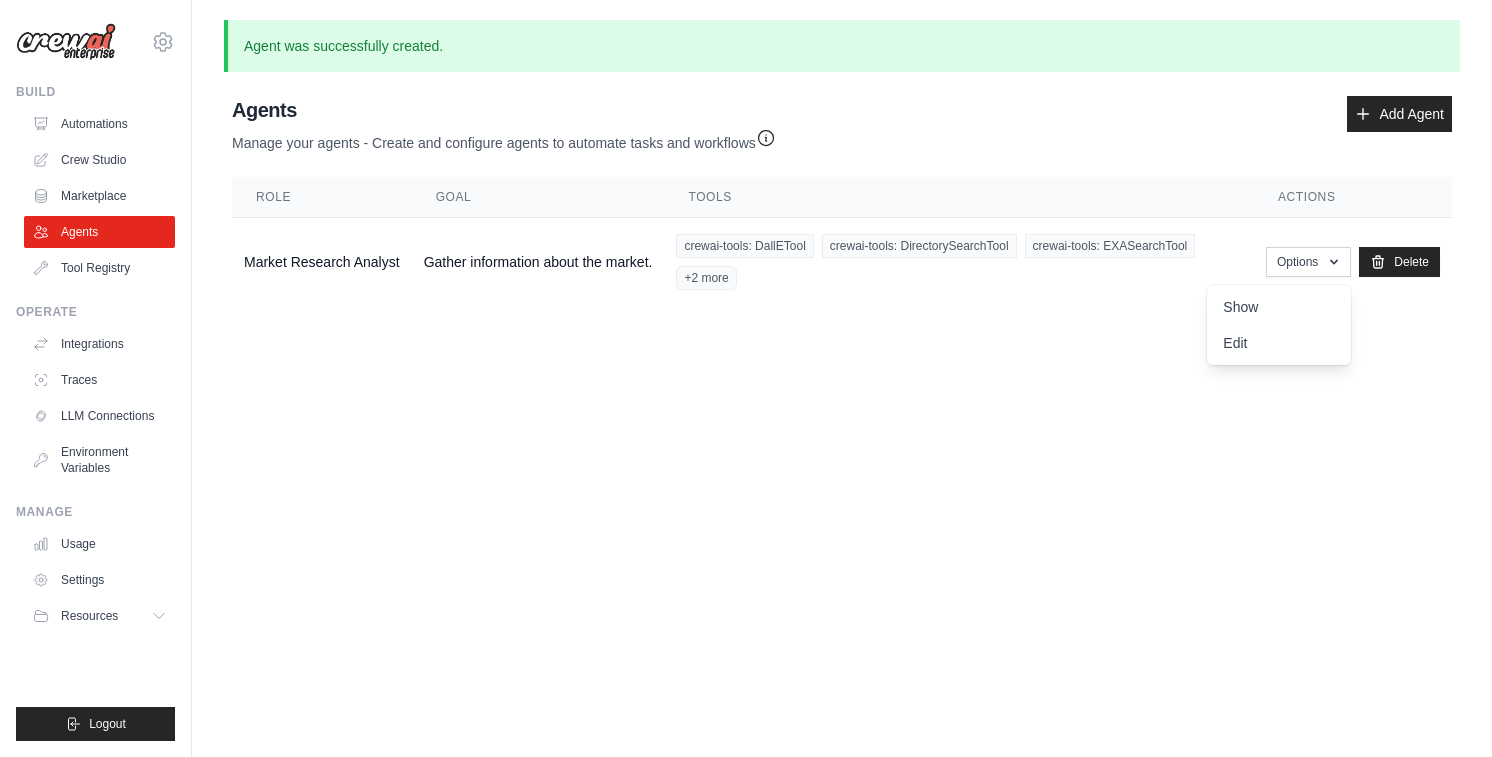 click on "{user_email_alias}
Settings
Build
Automations
Crew Studio" at bounding box center (746, 378) 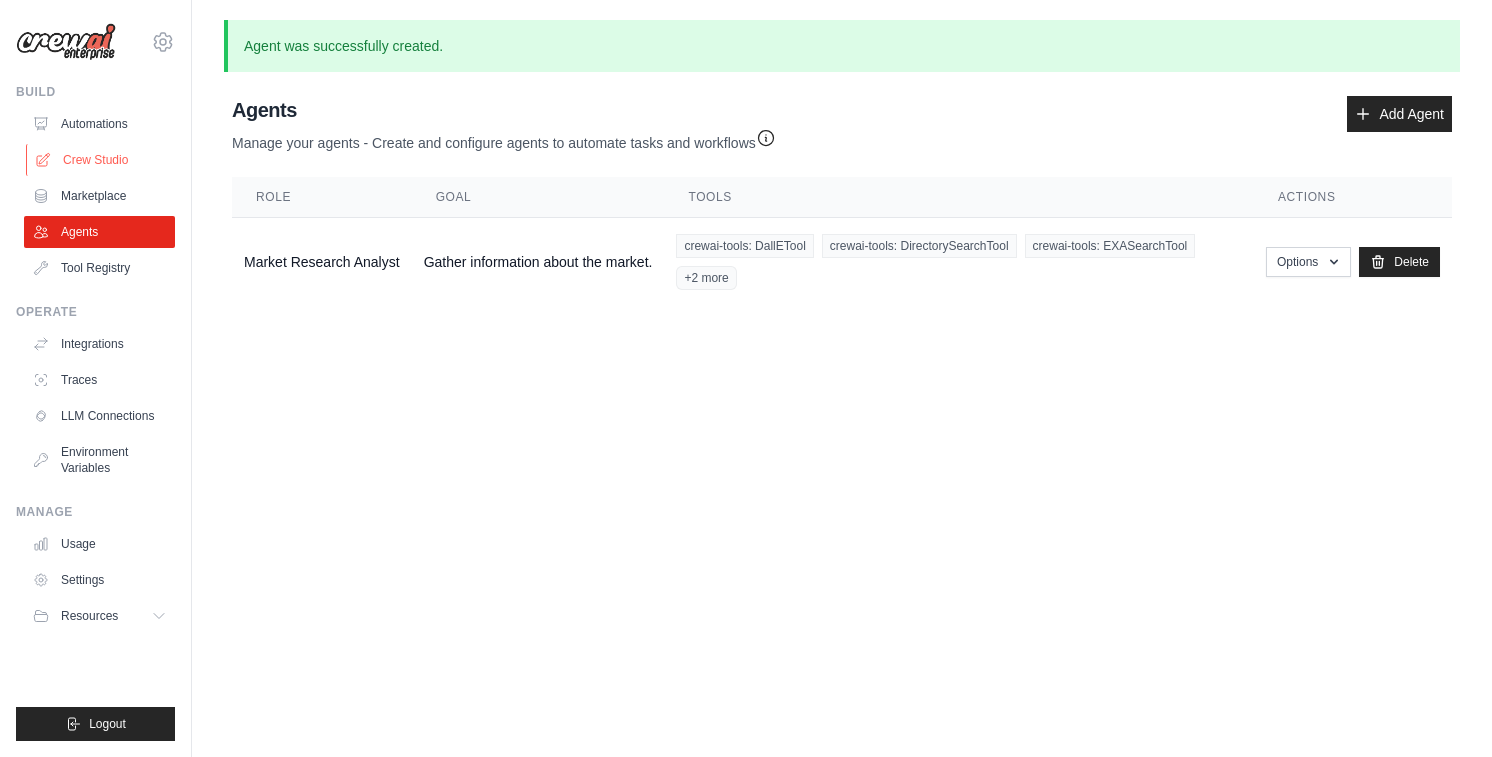 click on "Crew Studio" at bounding box center [101, 160] 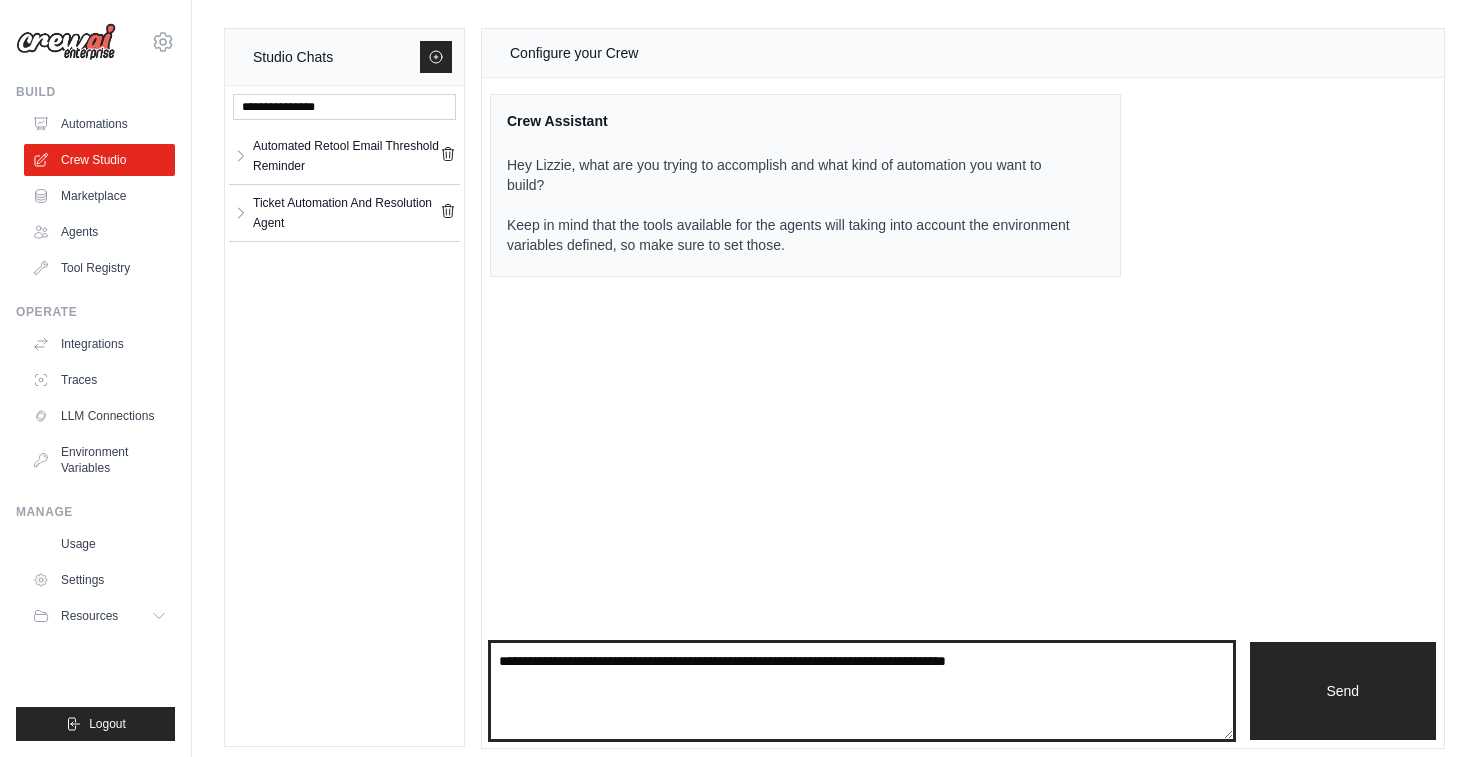 click at bounding box center (862, 691) 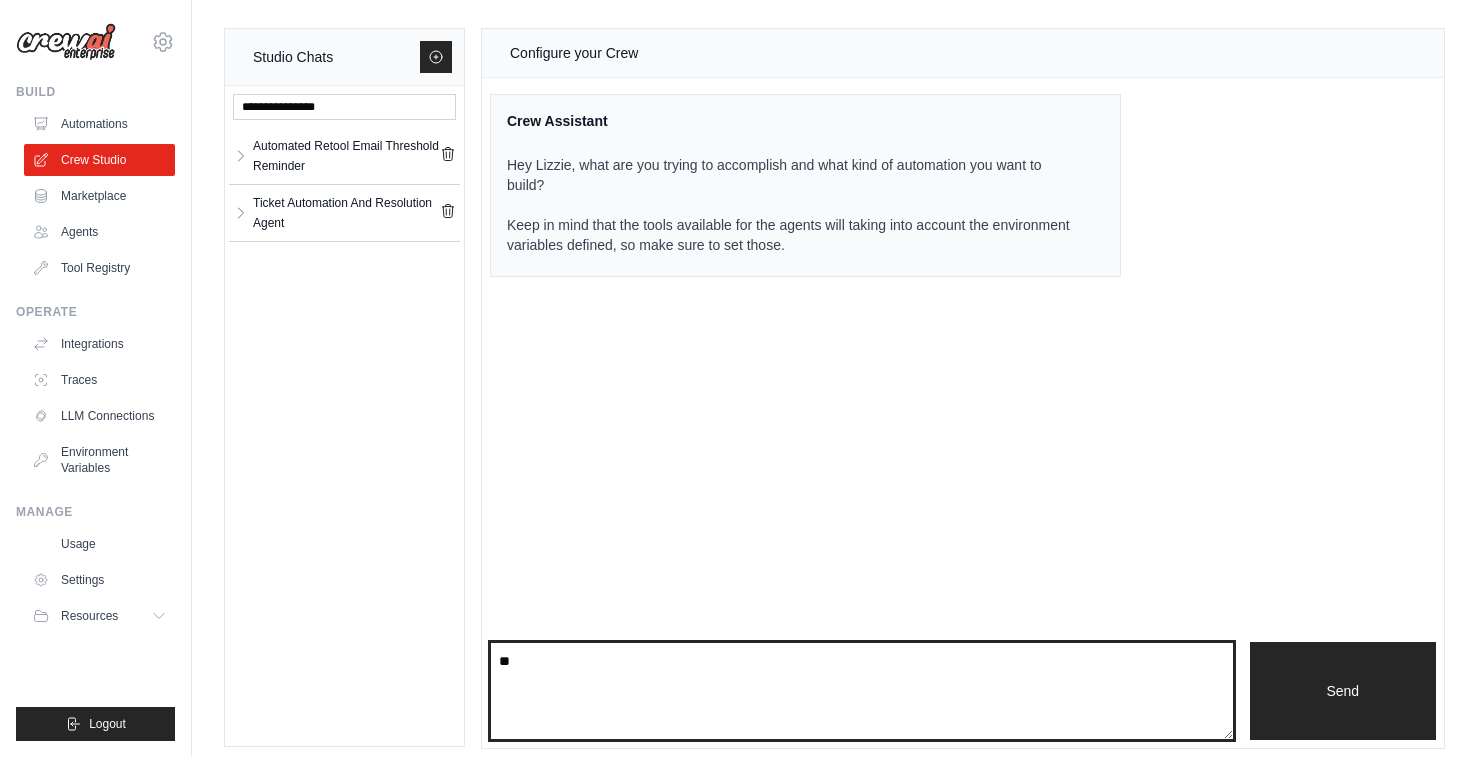 type on "*" 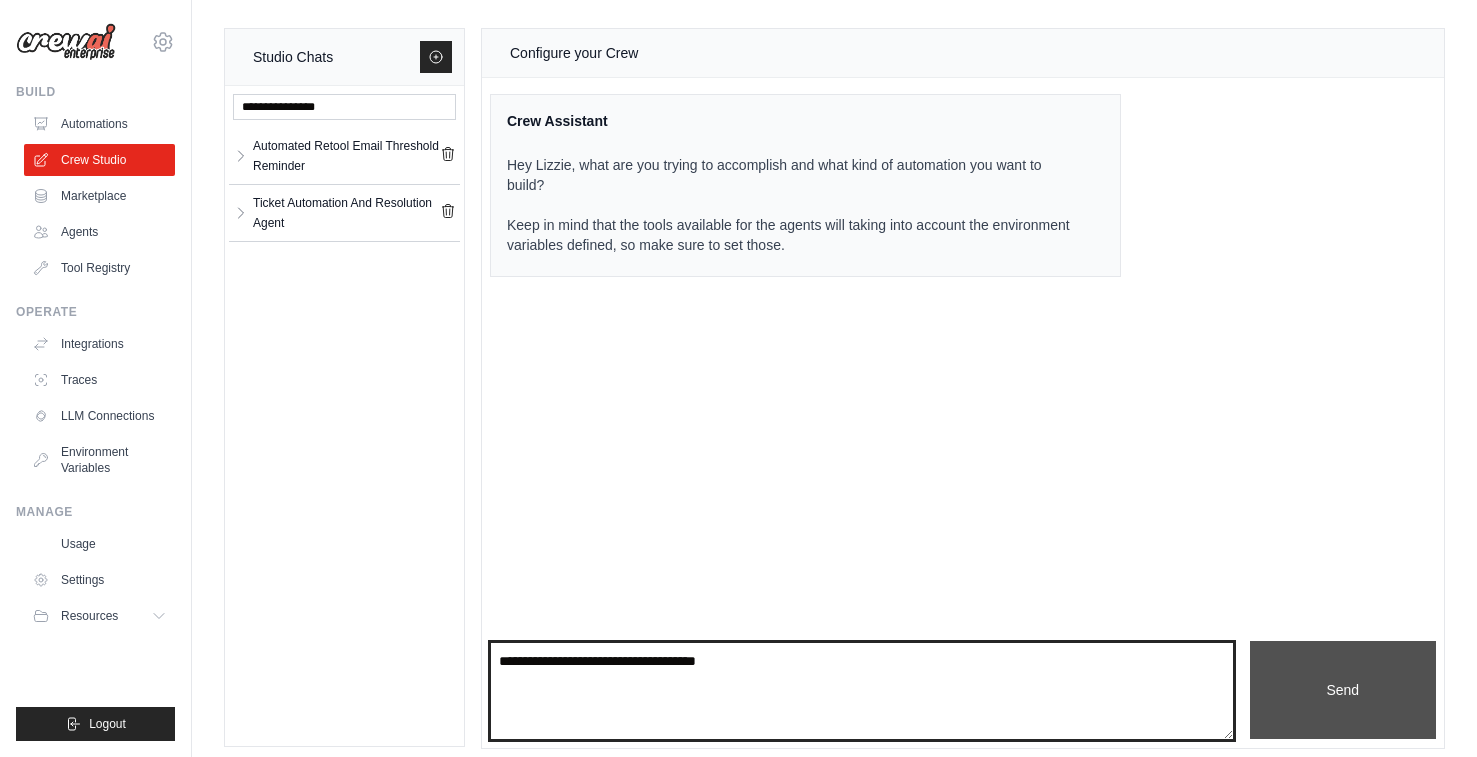 type on "**********" 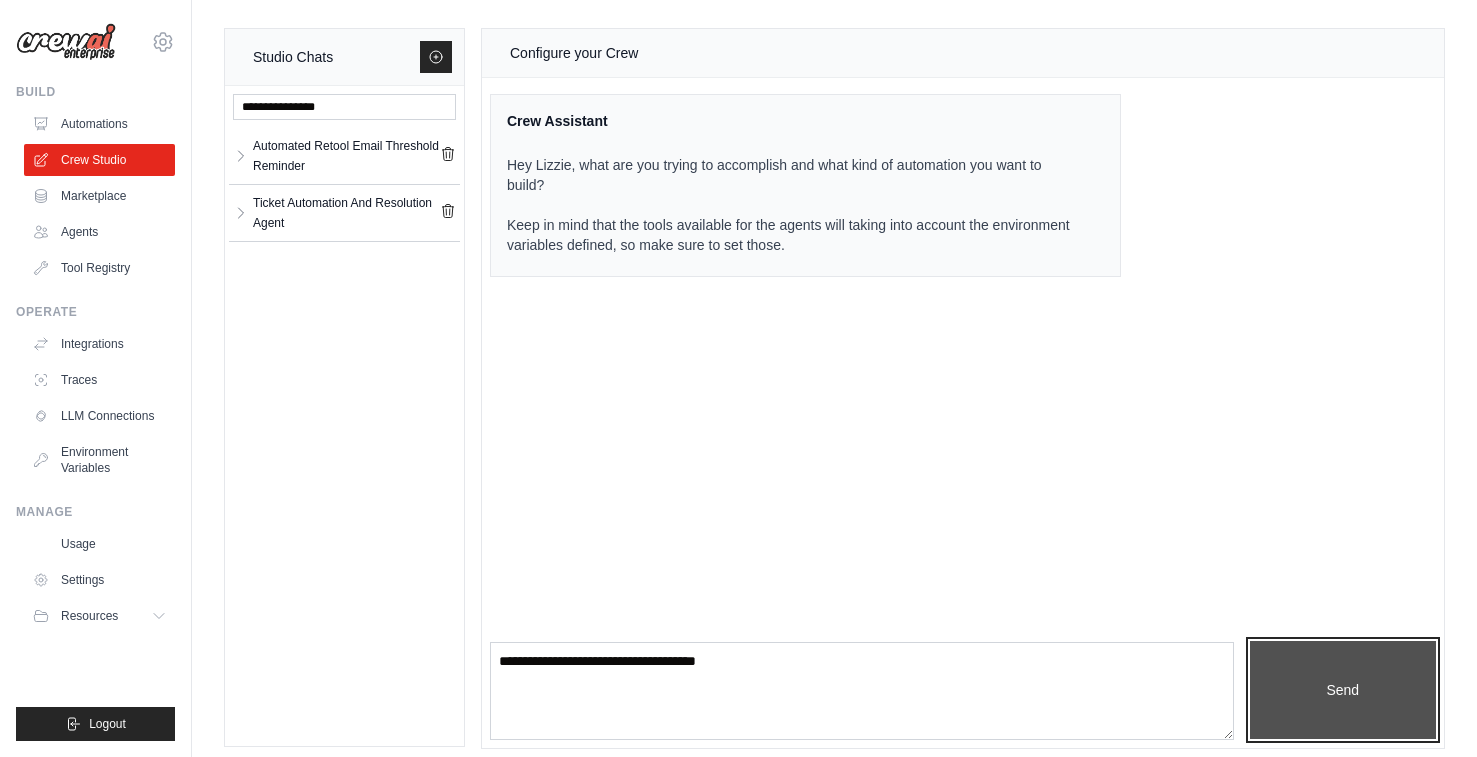 click on "Send" at bounding box center (1343, 690) 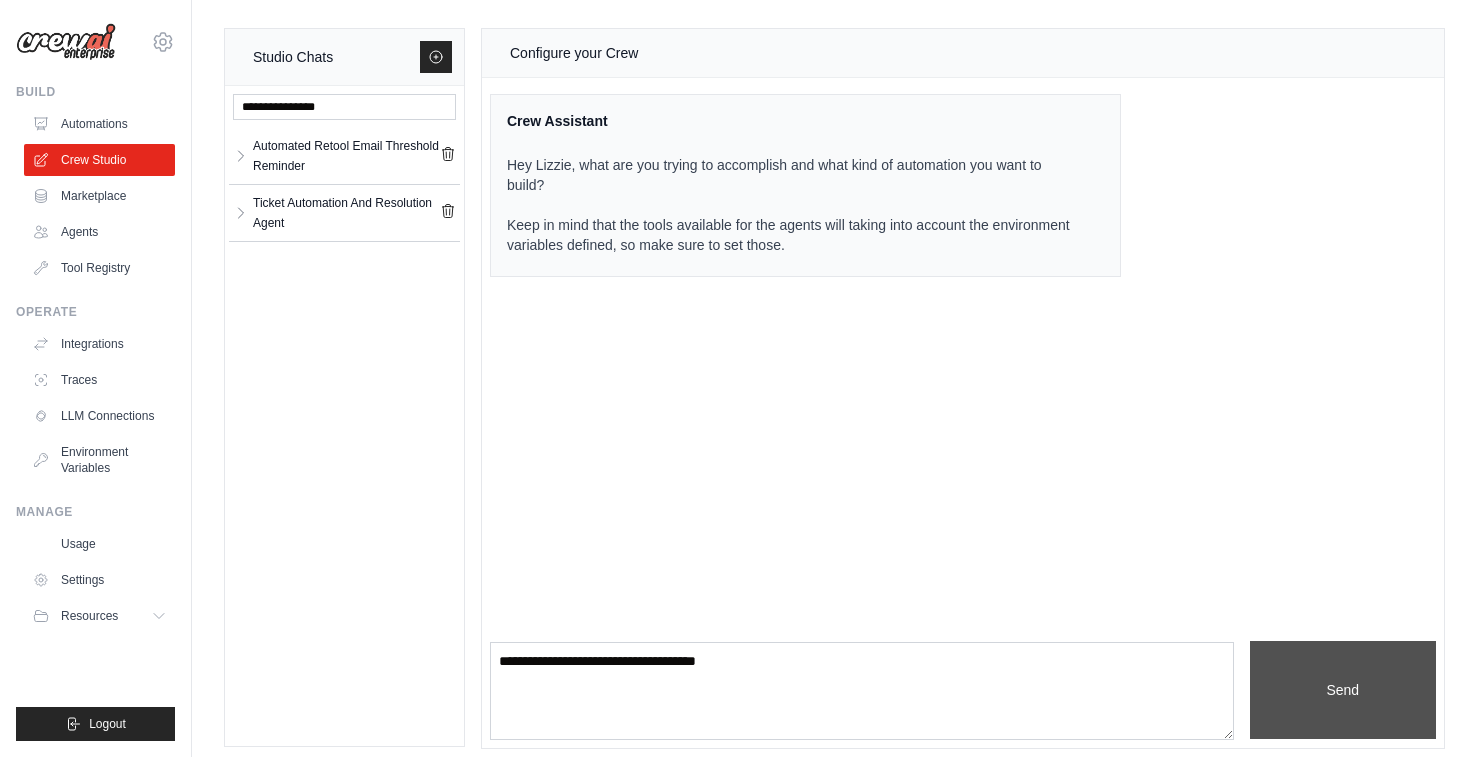 type 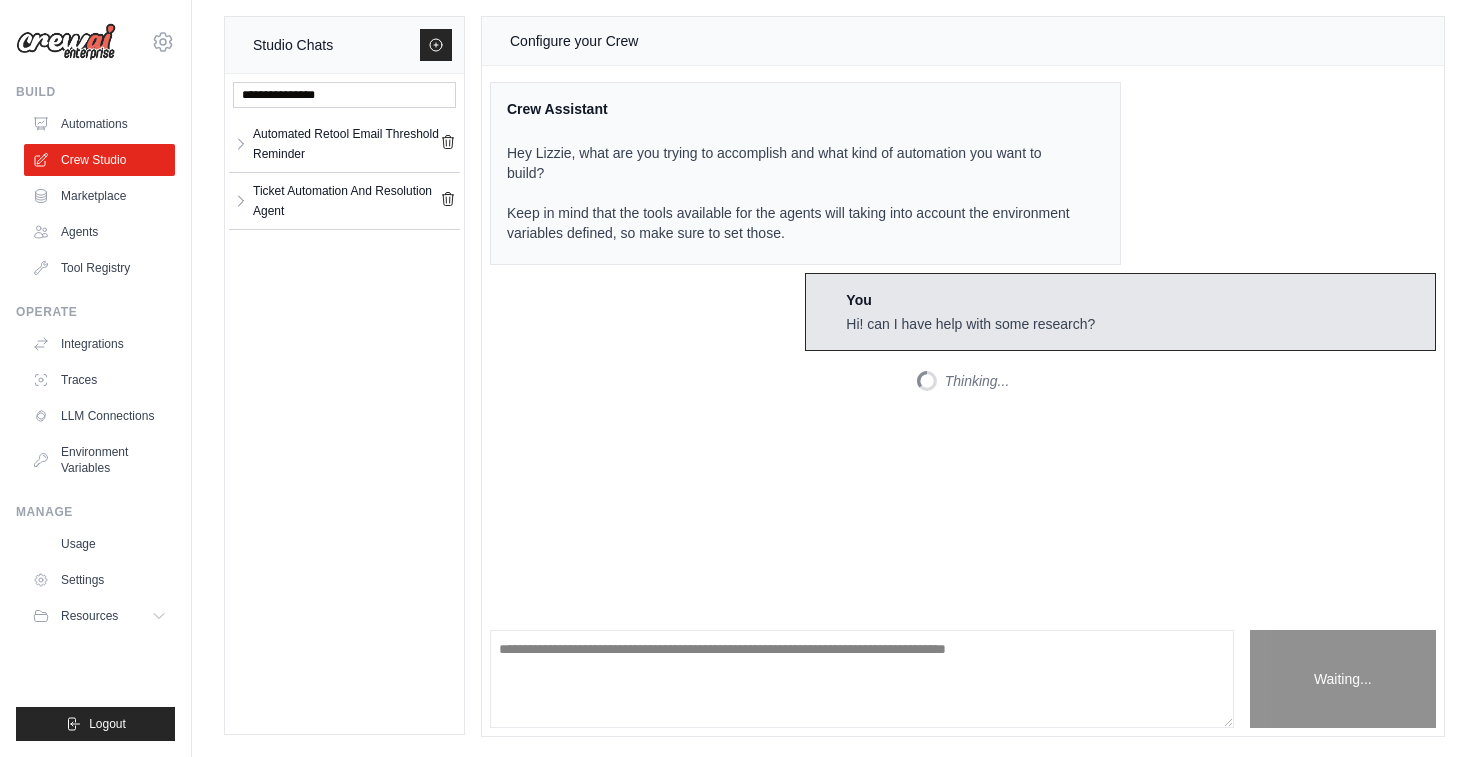 scroll, scrollTop: 0, scrollLeft: 0, axis: both 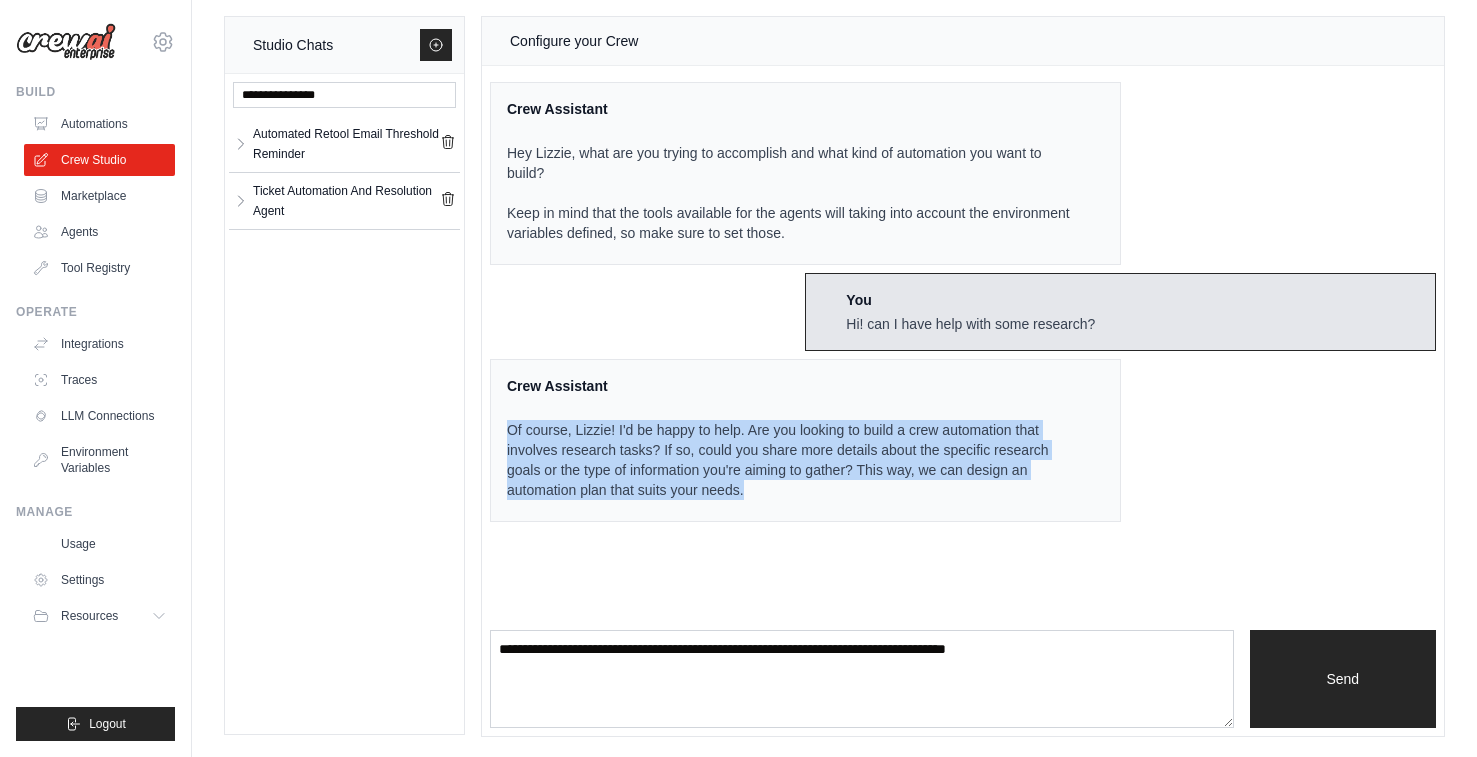 drag, startPoint x: 797, startPoint y: 486, endPoint x: 693, endPoint y: 410, distance: 128.80994 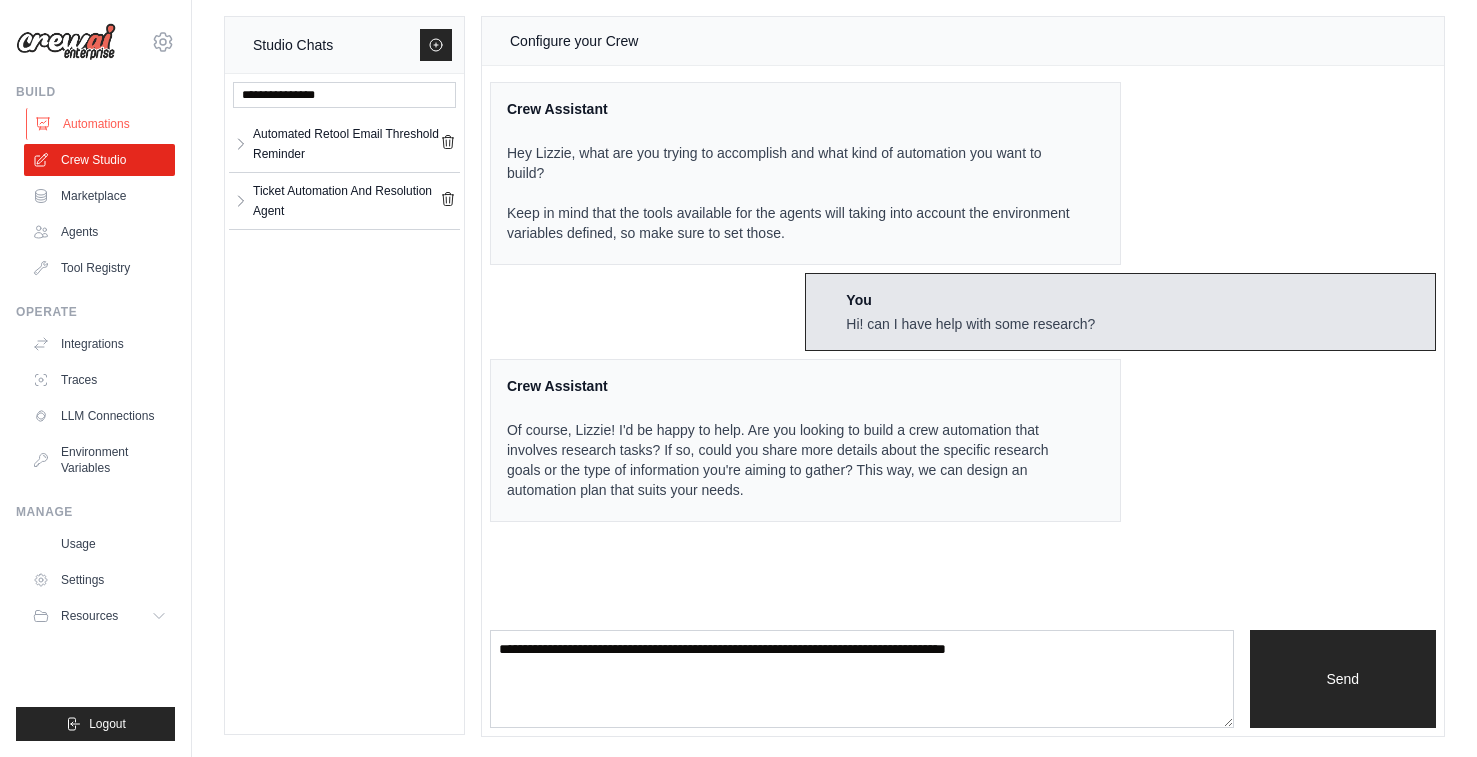 click on "Automations" at bounding box center (101, 124) 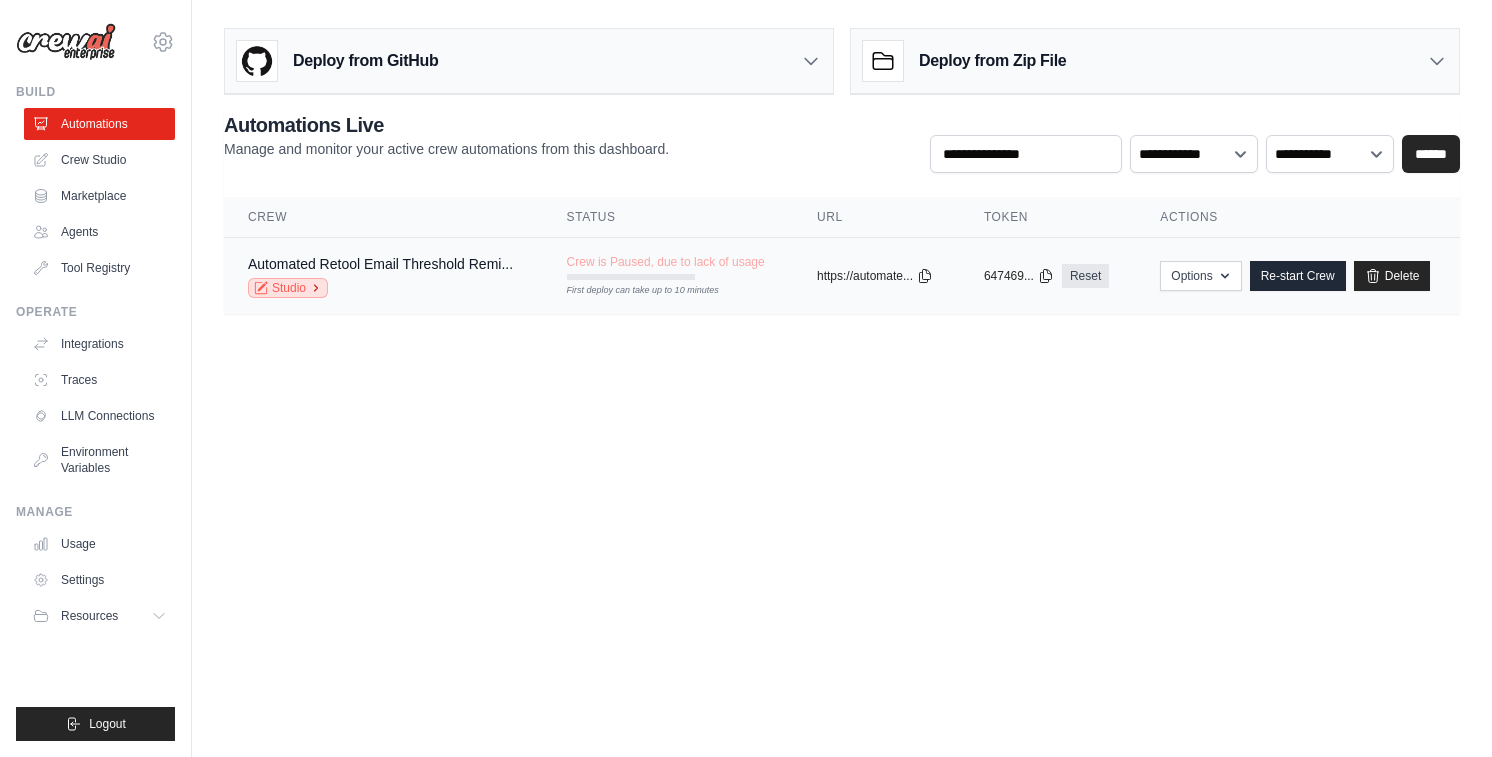 click on "Studio" at bounding box center (288, 288) 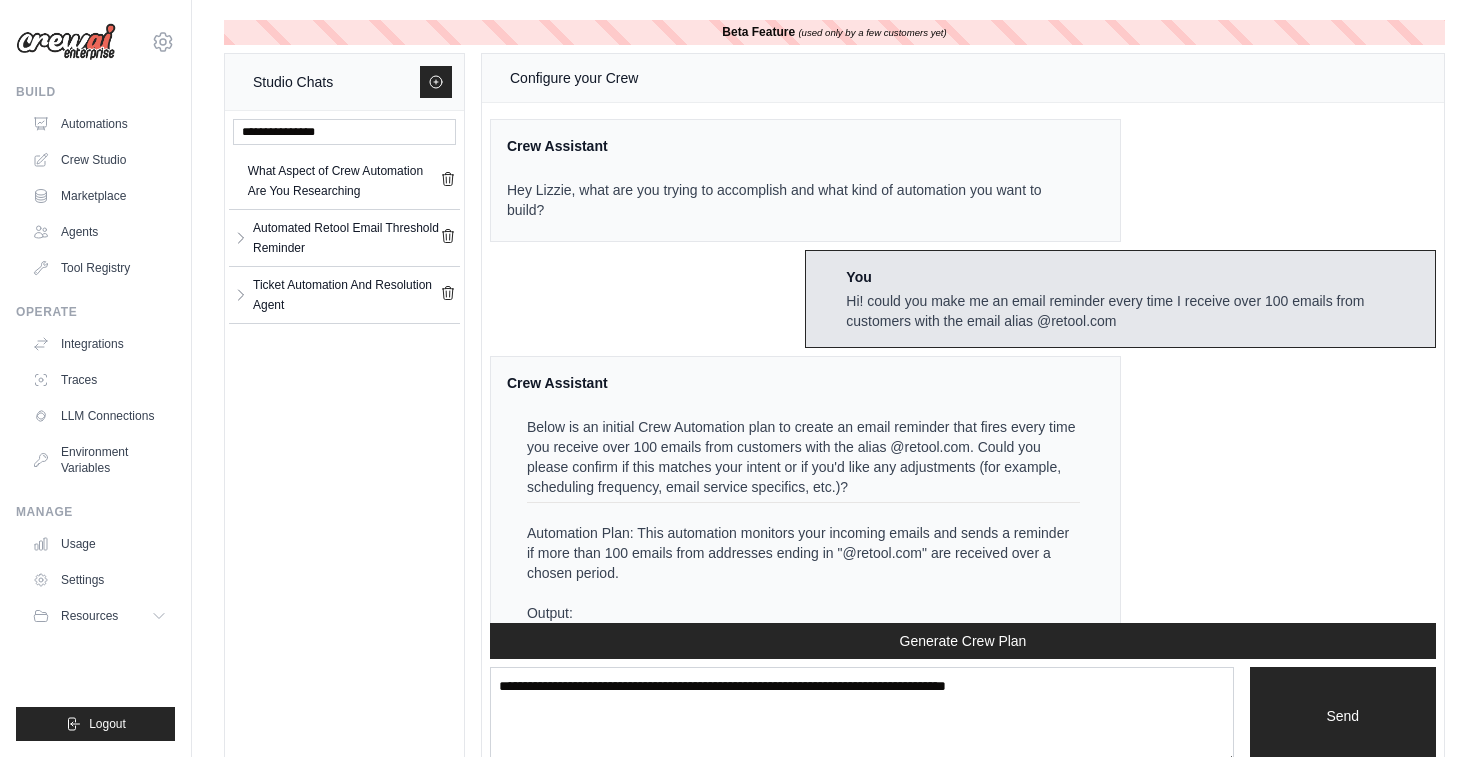 scroll, scrollTop: 3314, scrollLeft: 0, axis: vertical 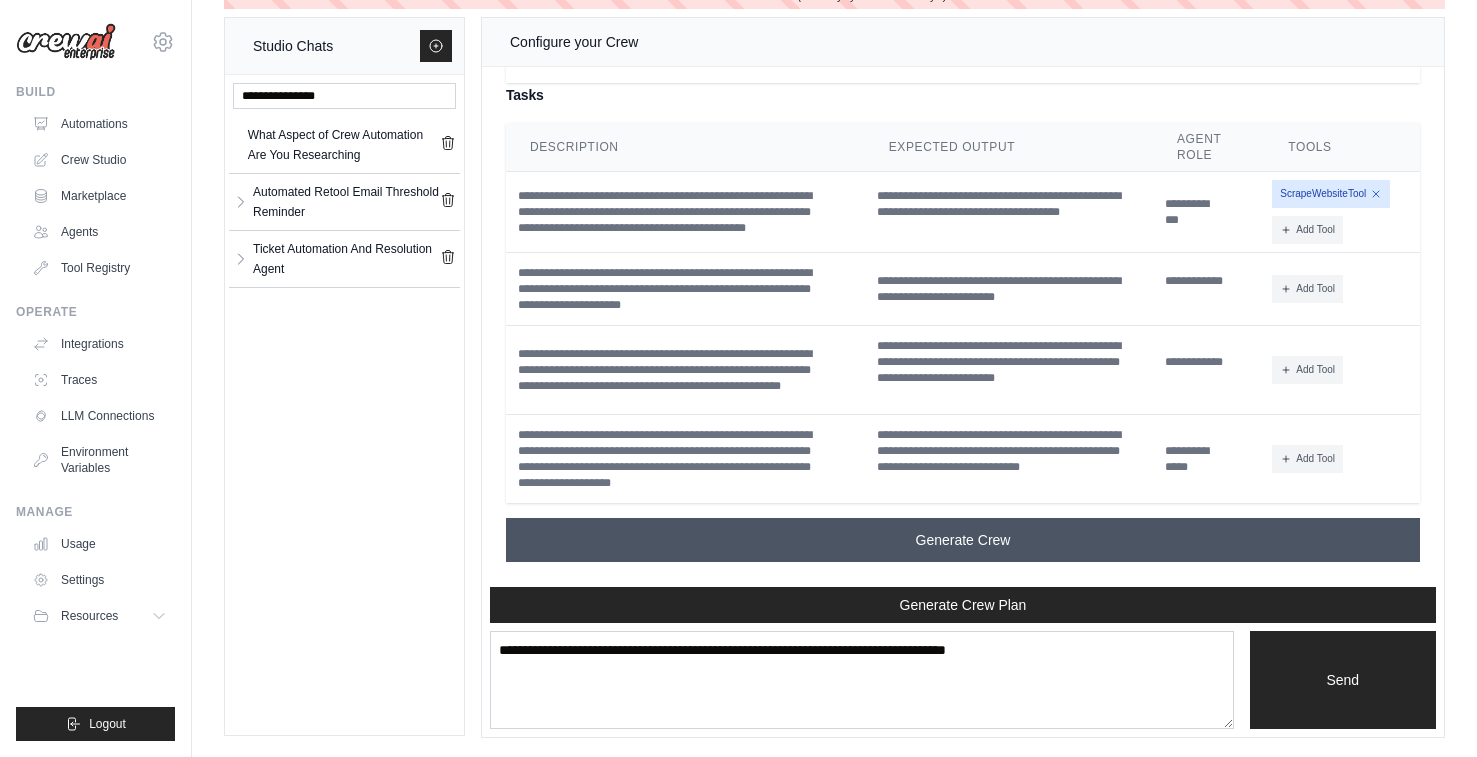 click on "Generate Crew" at bounding box center (963, 540) 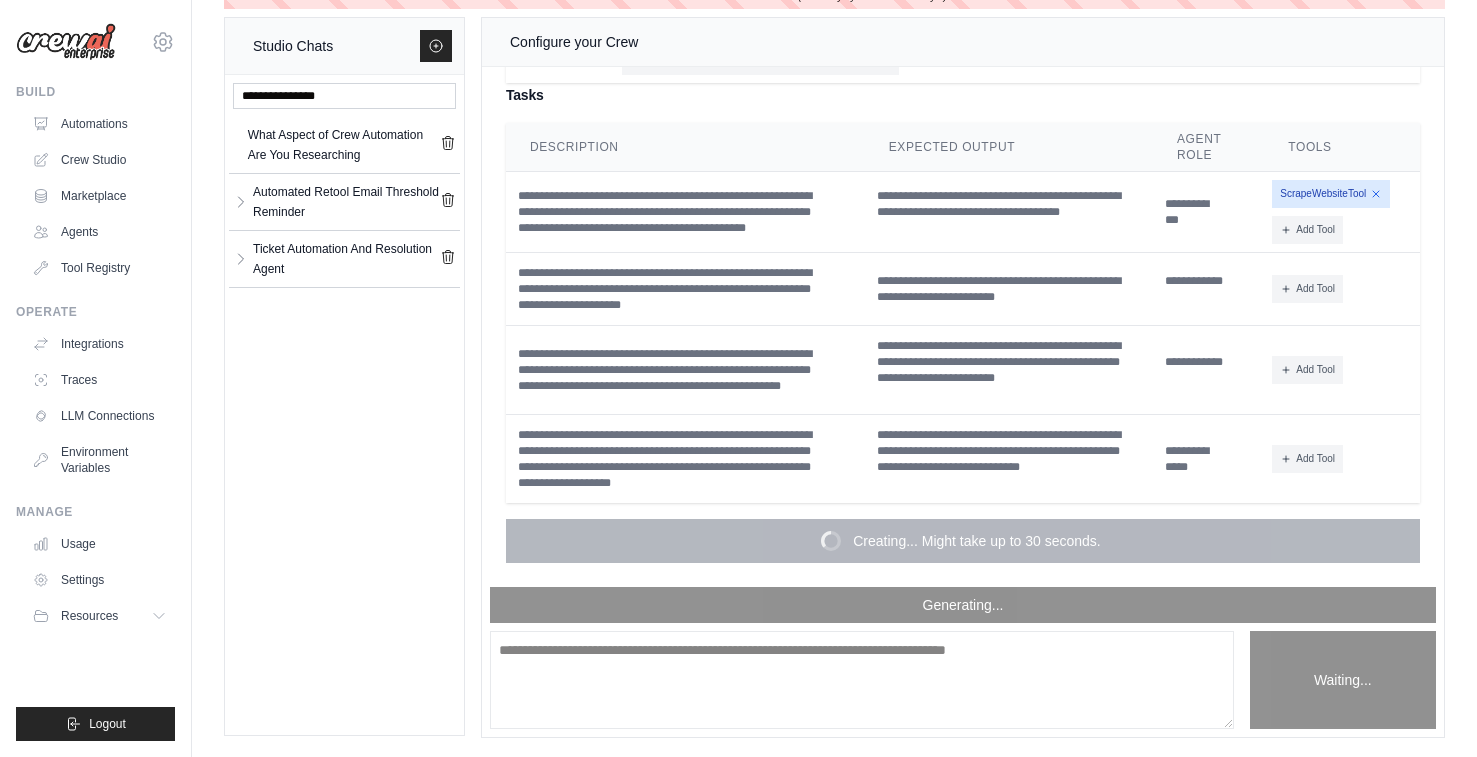 scroll, scrollTop: 3314, scrollLeft: 0, axis: vertical 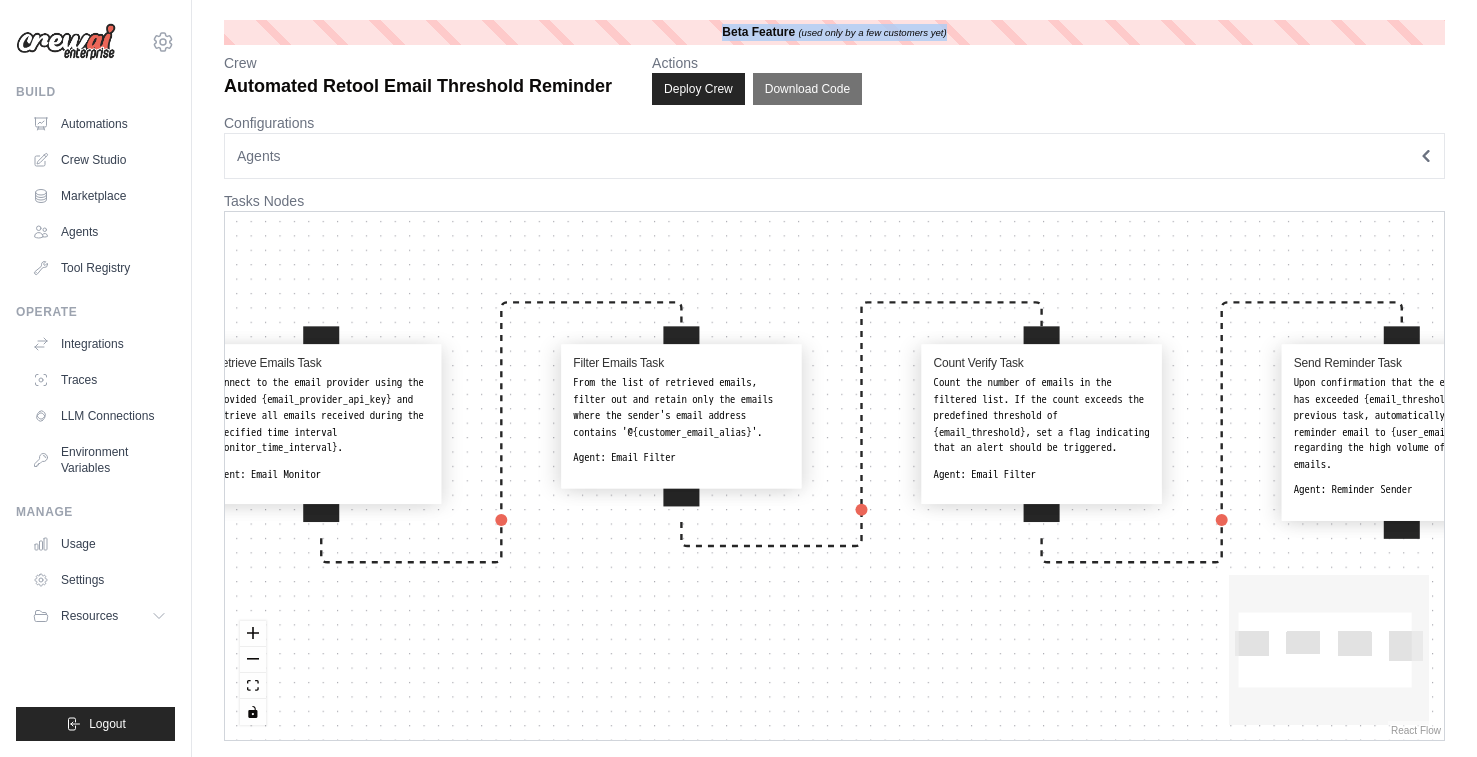 drag, startPoint x: 696, startPoint y: 35, endPoint x: 1063, endPoint y: 33, distance: 367.00546 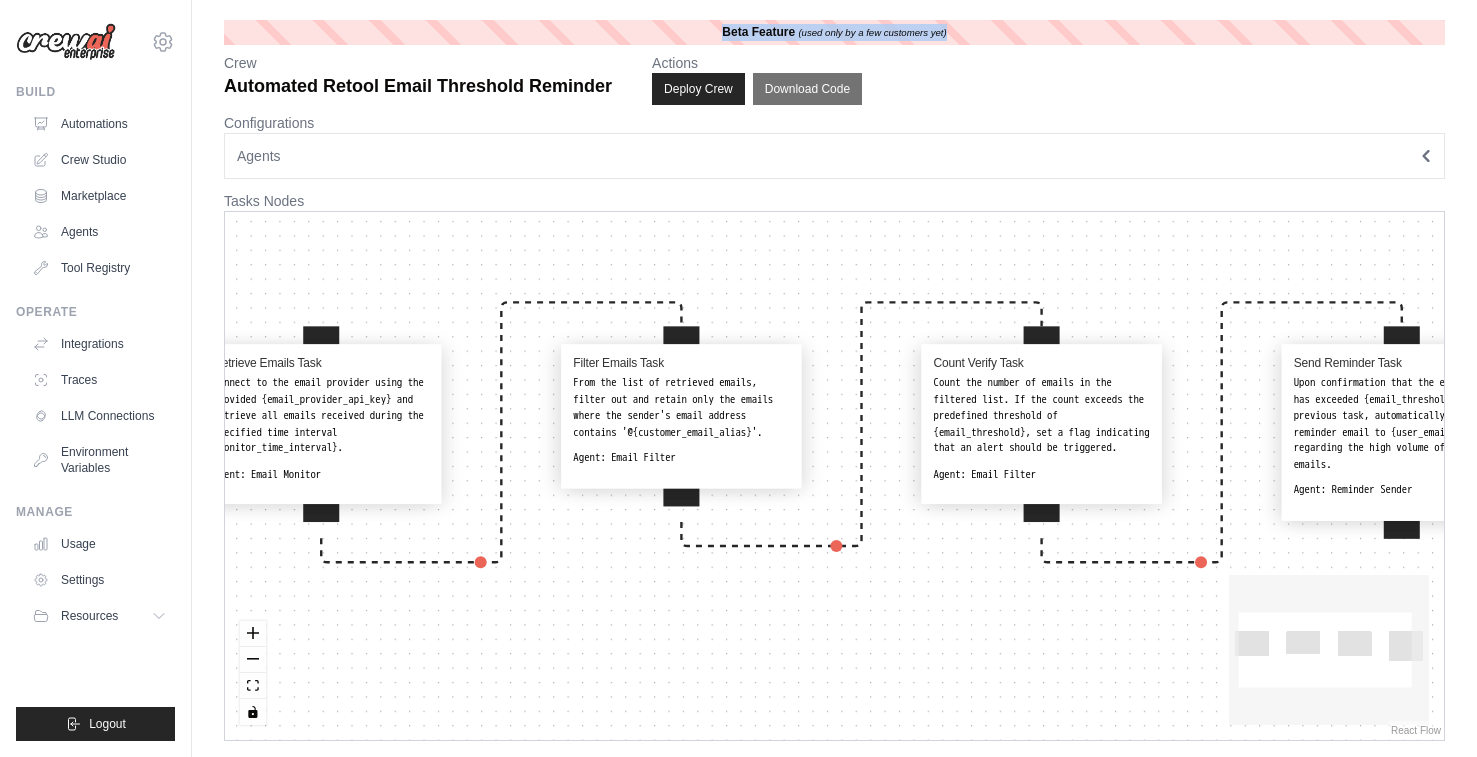 click on "Beta Feature
(used only by a few customers yet)" at bounding box center (834, 32) 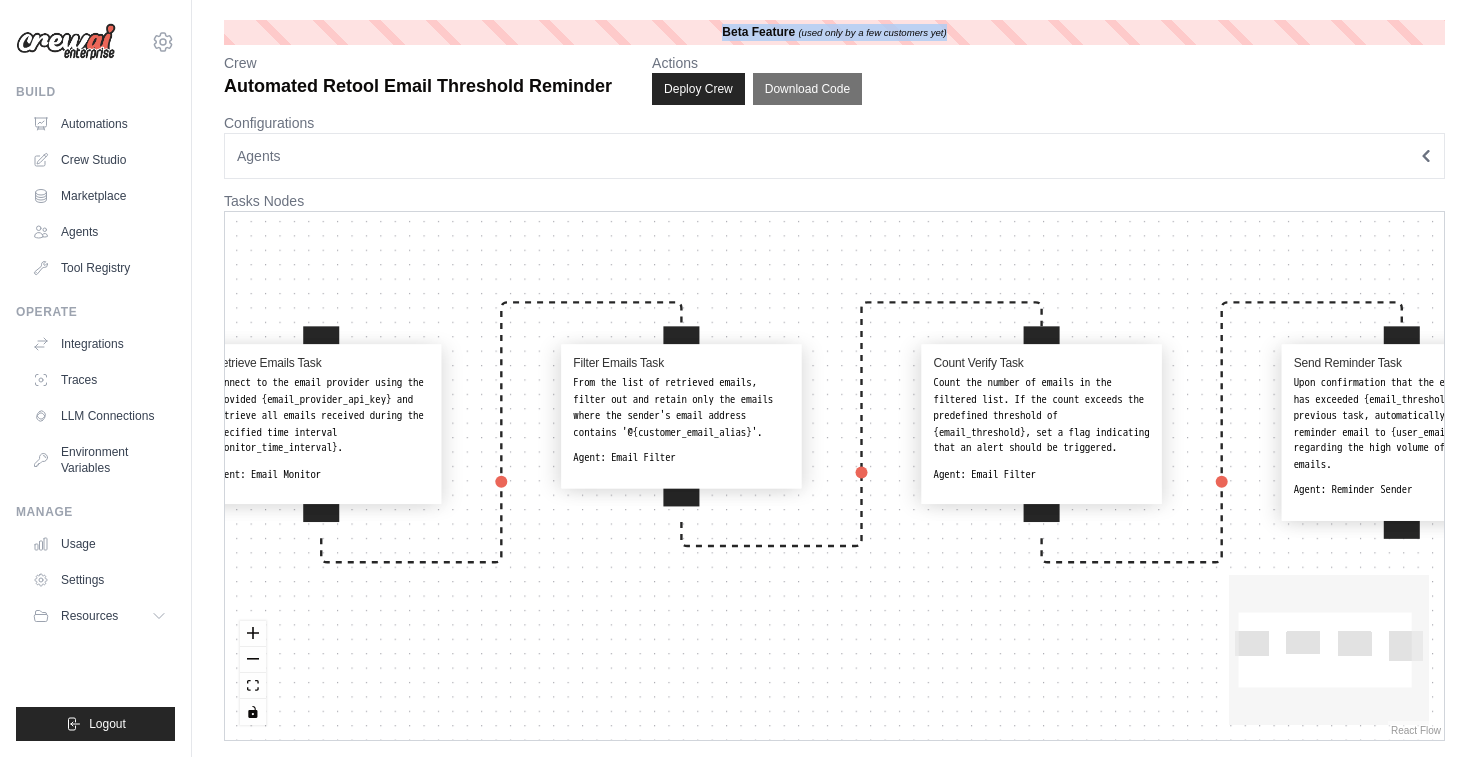 click on "Beta Feature
(used only by a few customers yet)" at bounding box center [834, 32] 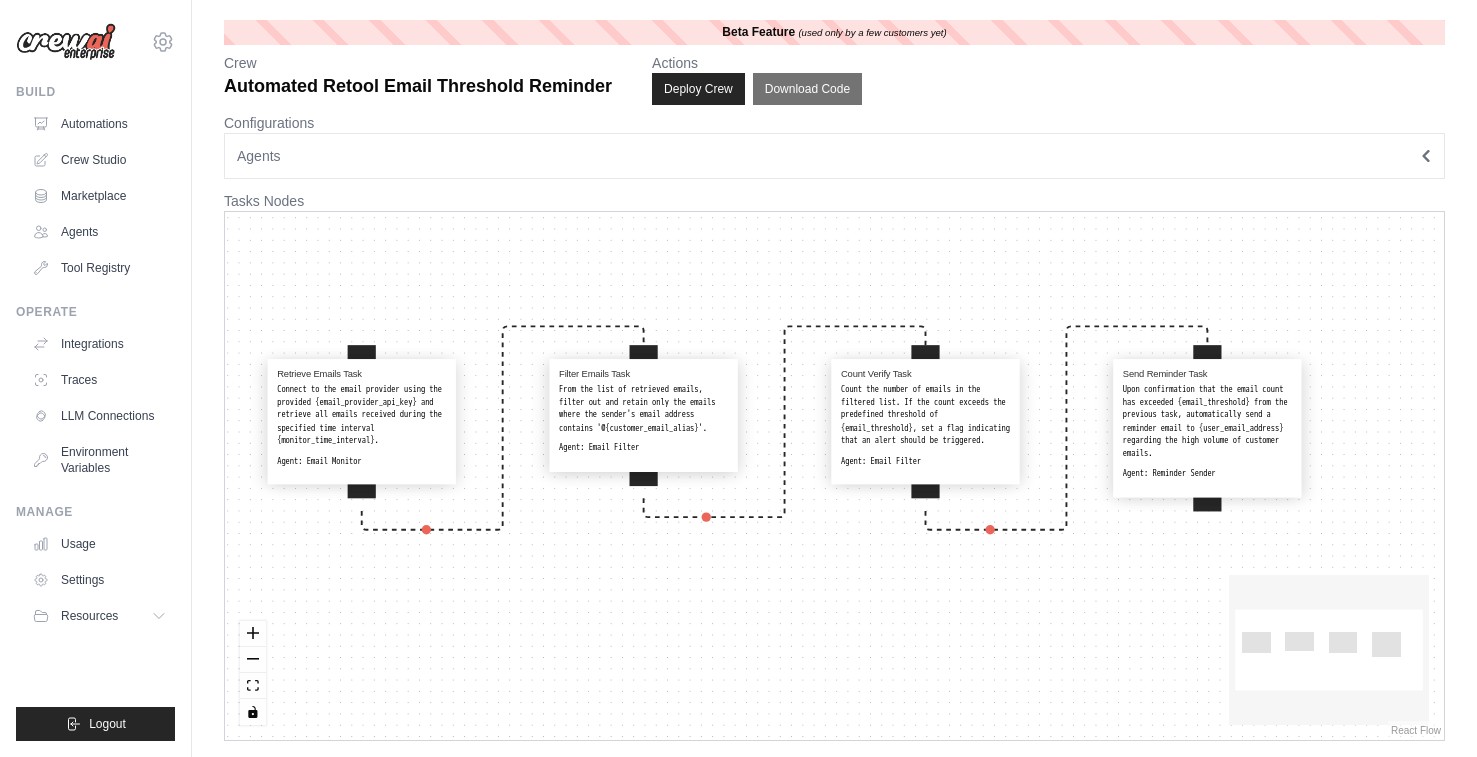 drag, startPoint x: 1124, startPoint y: 284, endPoint x: 1010, endPoint y: 293, distance: 114.35471 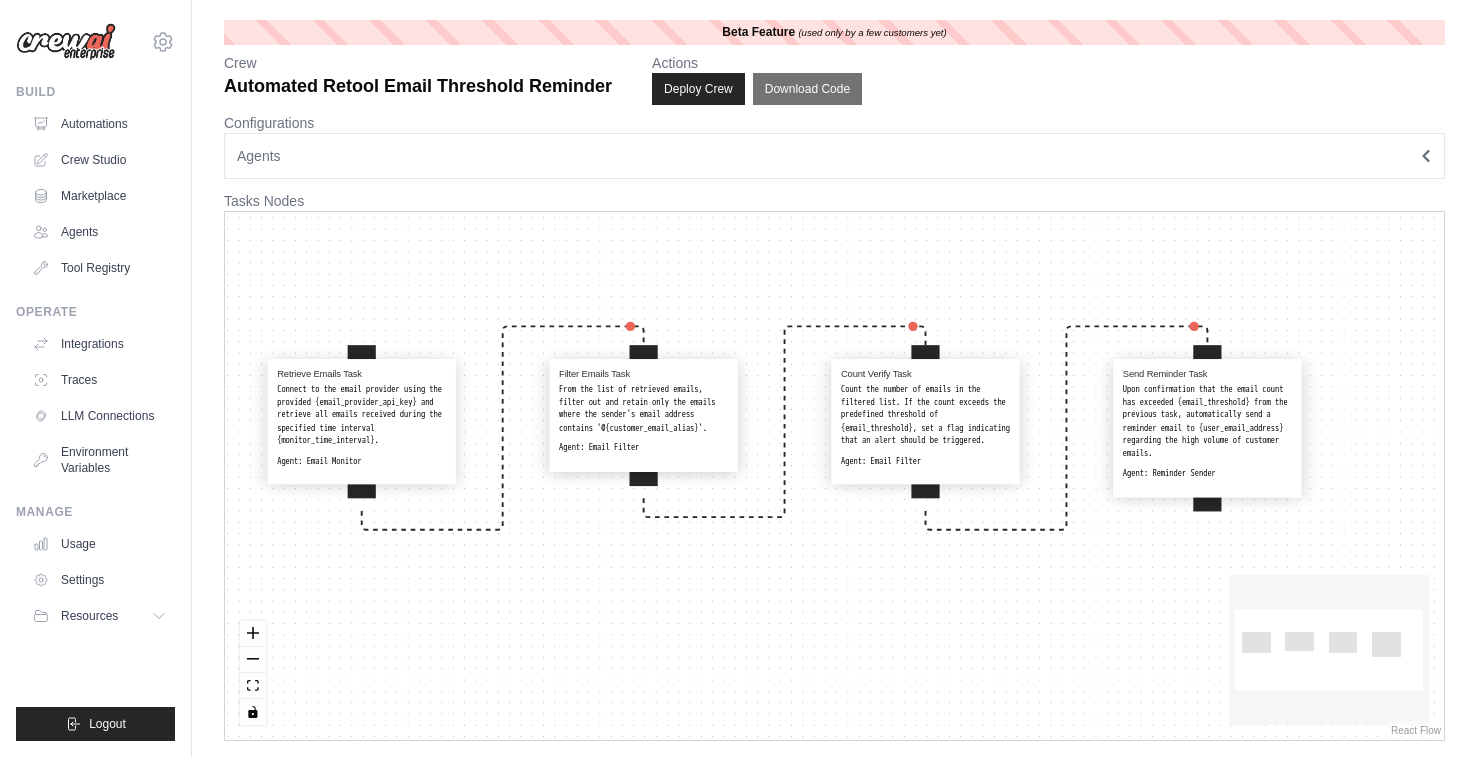 click on "Retrieve Emails Task Connect to the email provider using the provided {email_provider_api_key} and retrieve all emails received during the specified time interval {monitor_time_interval}. Agent:   Email Monitor Filter Emails Task From the list of retrieved emails, filter out and retain only the emails where the sender's email address contains '@{customer_email_alias}'. Agent:   Email Filter Count Verify Task Count the number of emails in the filtered list. If the count exceeds the predefined threshold of {email_threshold}, set a flag indicating that an alert should be triggered. Agent:   Email Filter Send Reminder Task Upon confirmation that the email count has exceeded {email_threshold} from the previous task, automatically send a reminder email to {user_email_address} regarding the high volume of customer emails. Agent:   Reminder Sender" at bounding box center [834, 476] 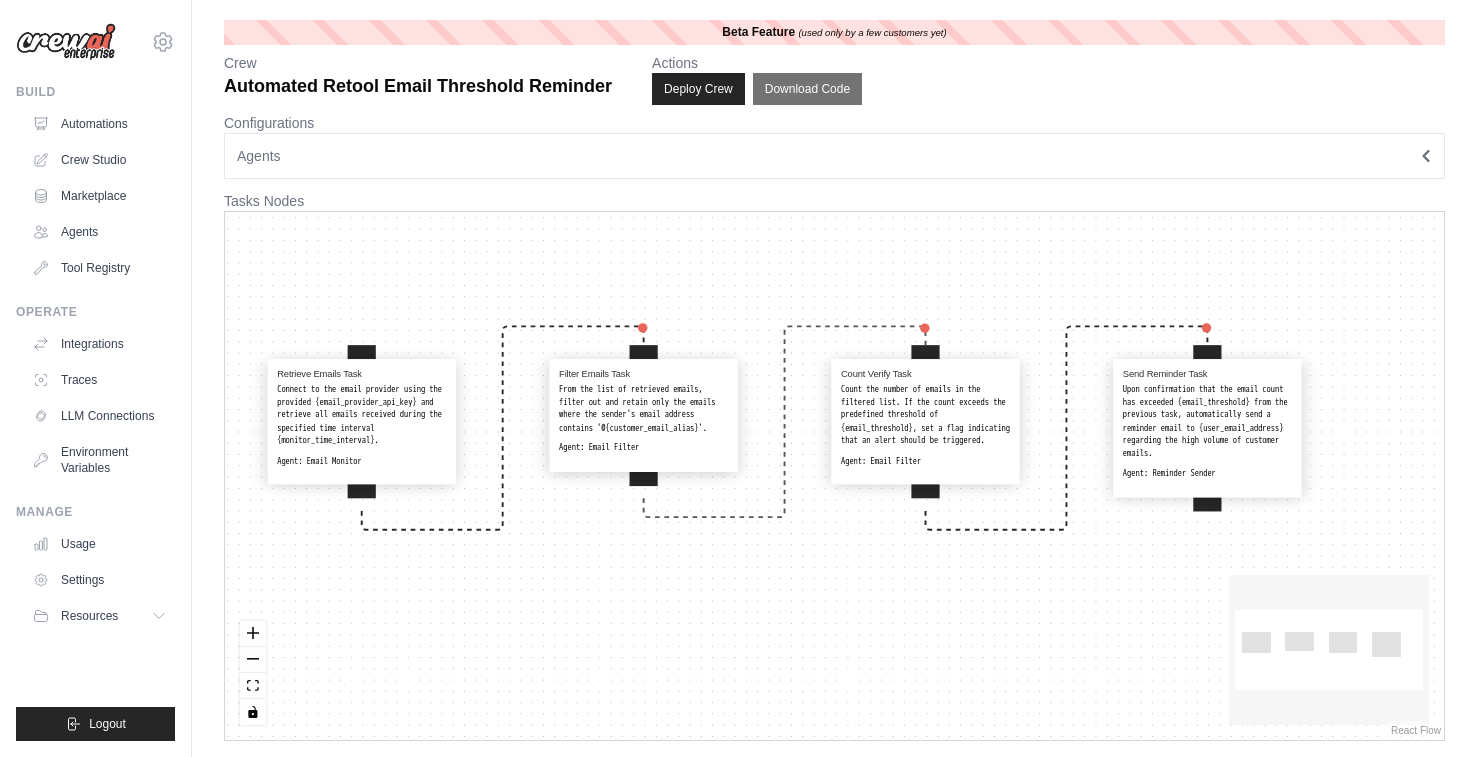 click 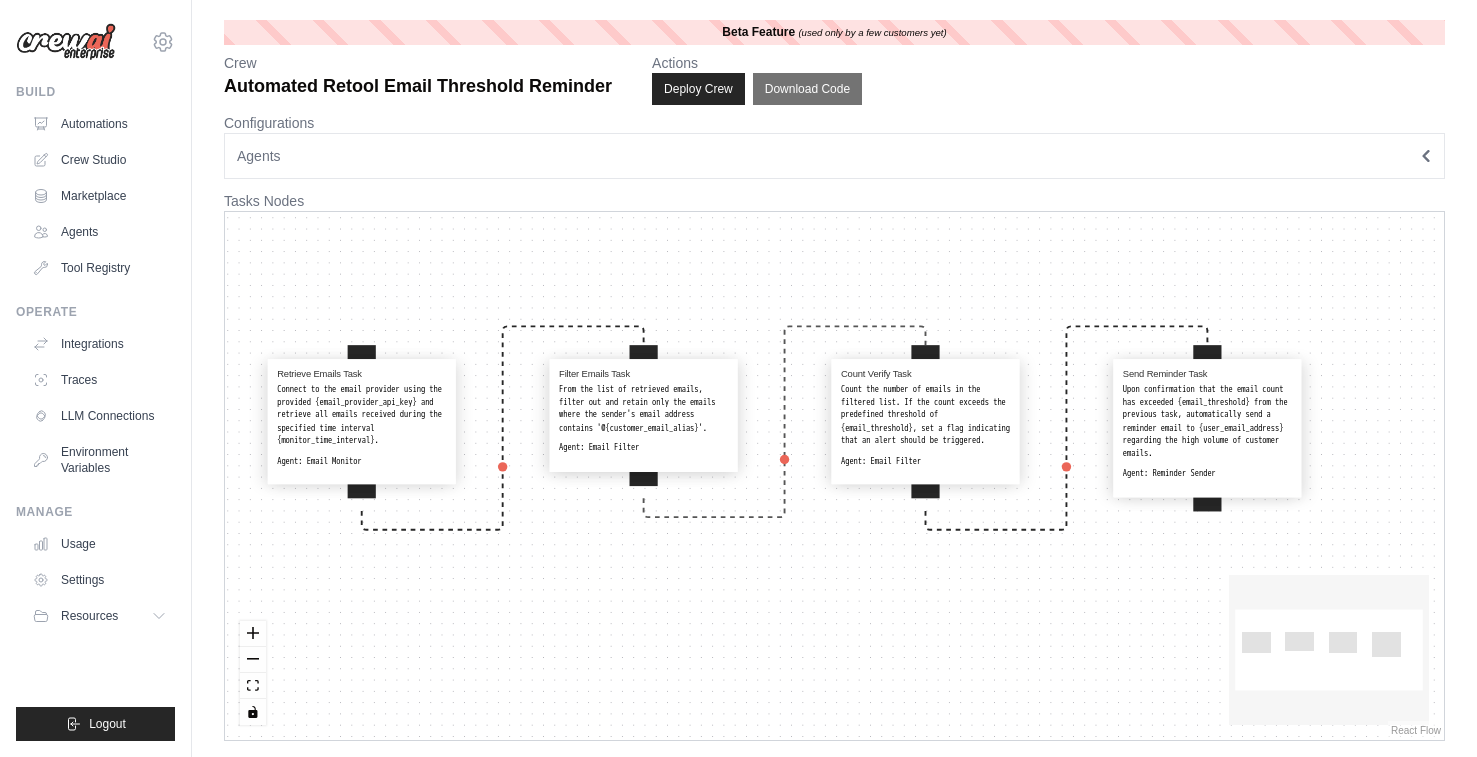 click on "Retrieve Emails Task Connect to the email provider using the provided {email_provider_api_key} and retrieve all emails received during the specified time interval {monitor_time_interval}. Agent:   Email Monitor Filter Emails Task From the list of retrieved emails, filter out and retain only the emails where the sender's email address contains '@{customer_email_alias}'. Agent:   Email Filter Count Verify Task Count the number of emails in the filtered list. If the count exceeds the predefined threshold of {email_threshold}, set a flag indicating that an alert should be triggered. Agent:   Email Filter Send Reminder Task Upon confirmation that the email count has exceeded {email_threshold} from the previous task, automatically send a reminder email to {user_email_address} regarding the high volume of customer emails. Agent:   Reminder Sender" at bounding box center (834, 476) 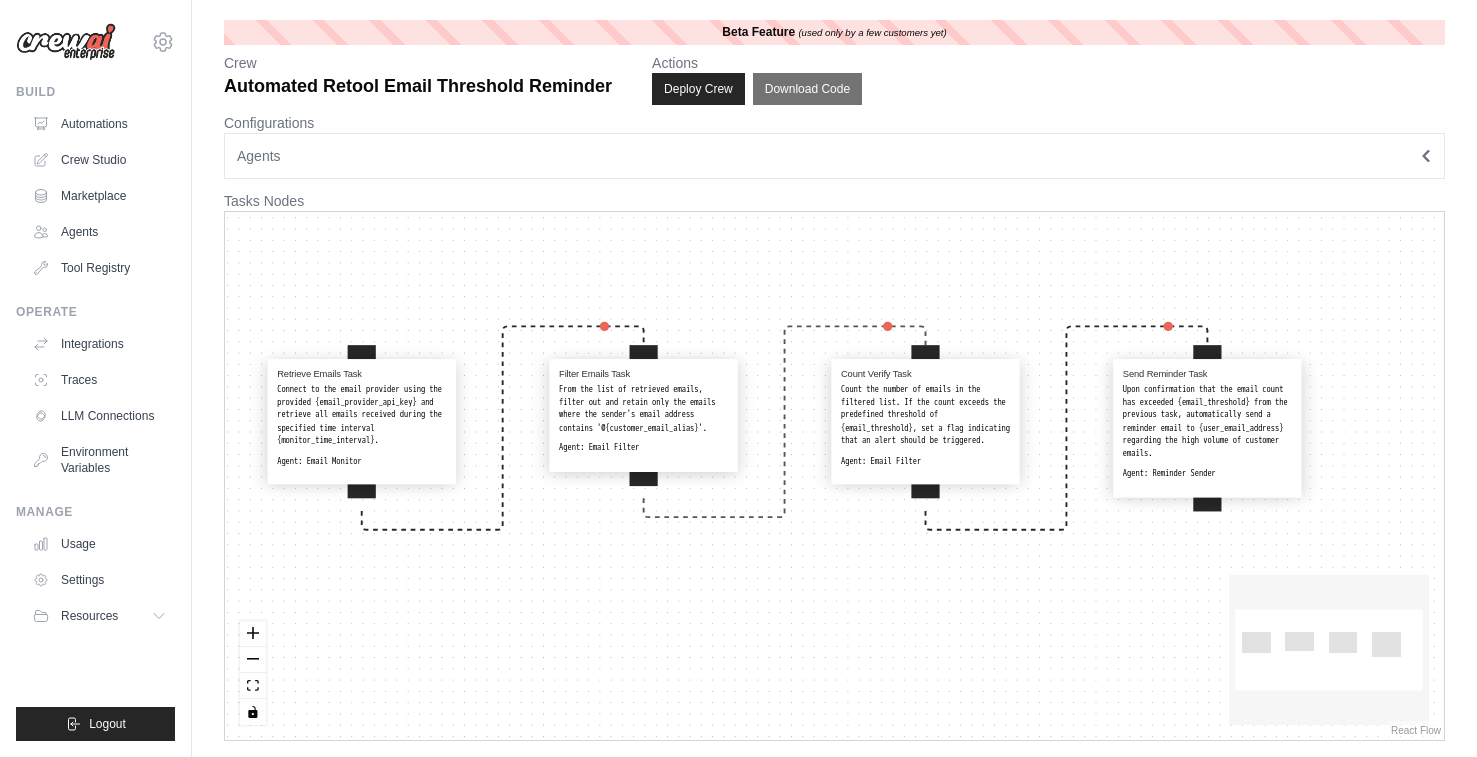 click 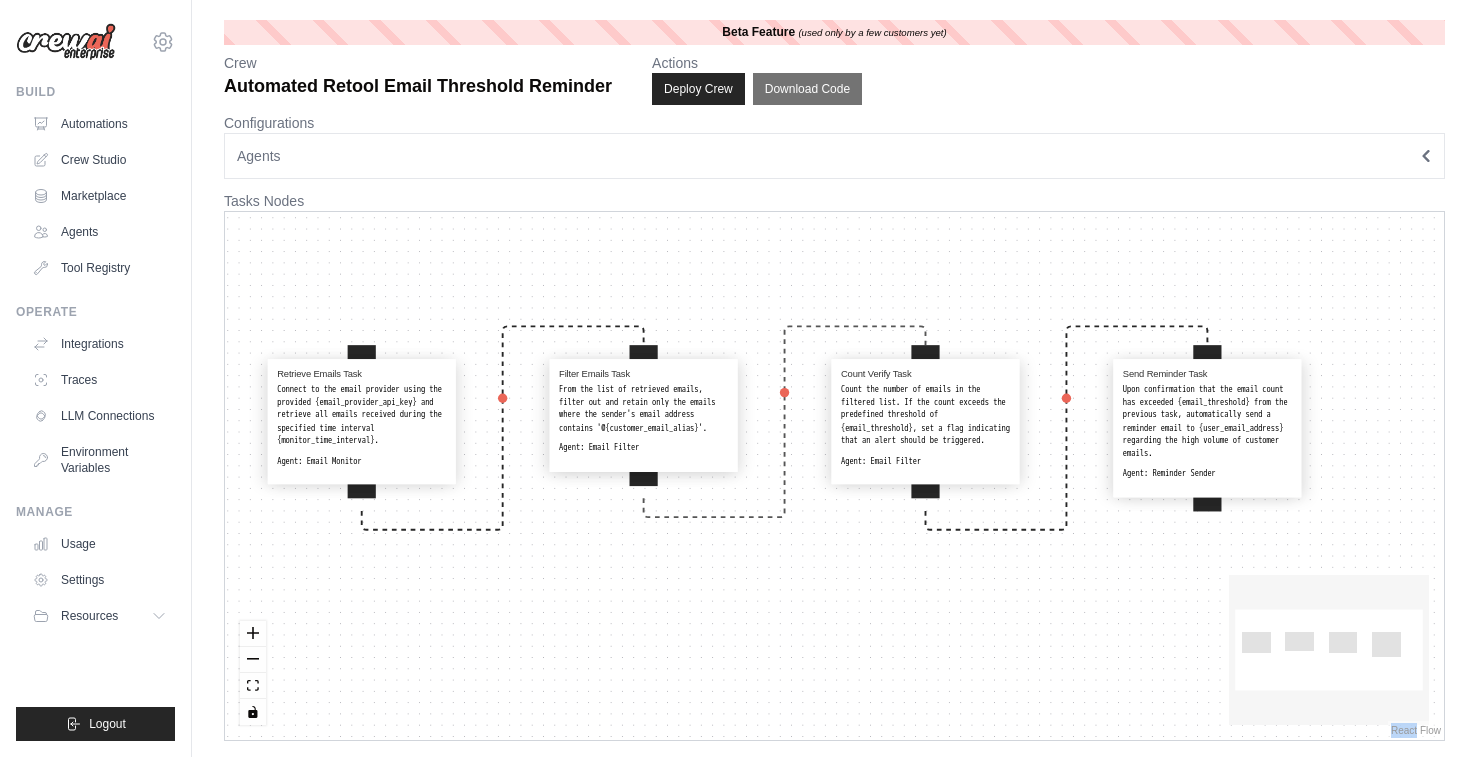 drag, startPoint x: 702, startPoint y: 515, endPoint x: 782, endPoint y: 515, distance: 80 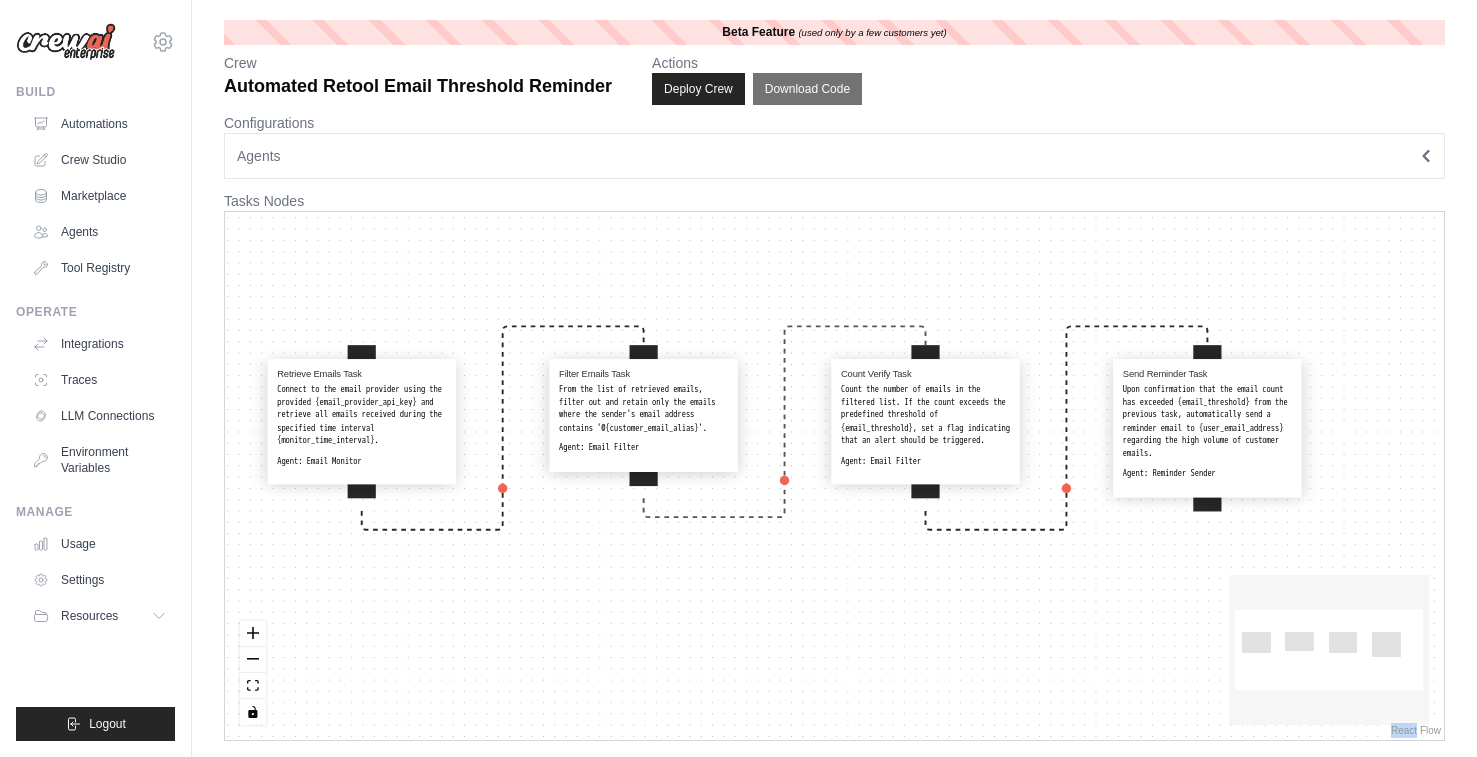 click 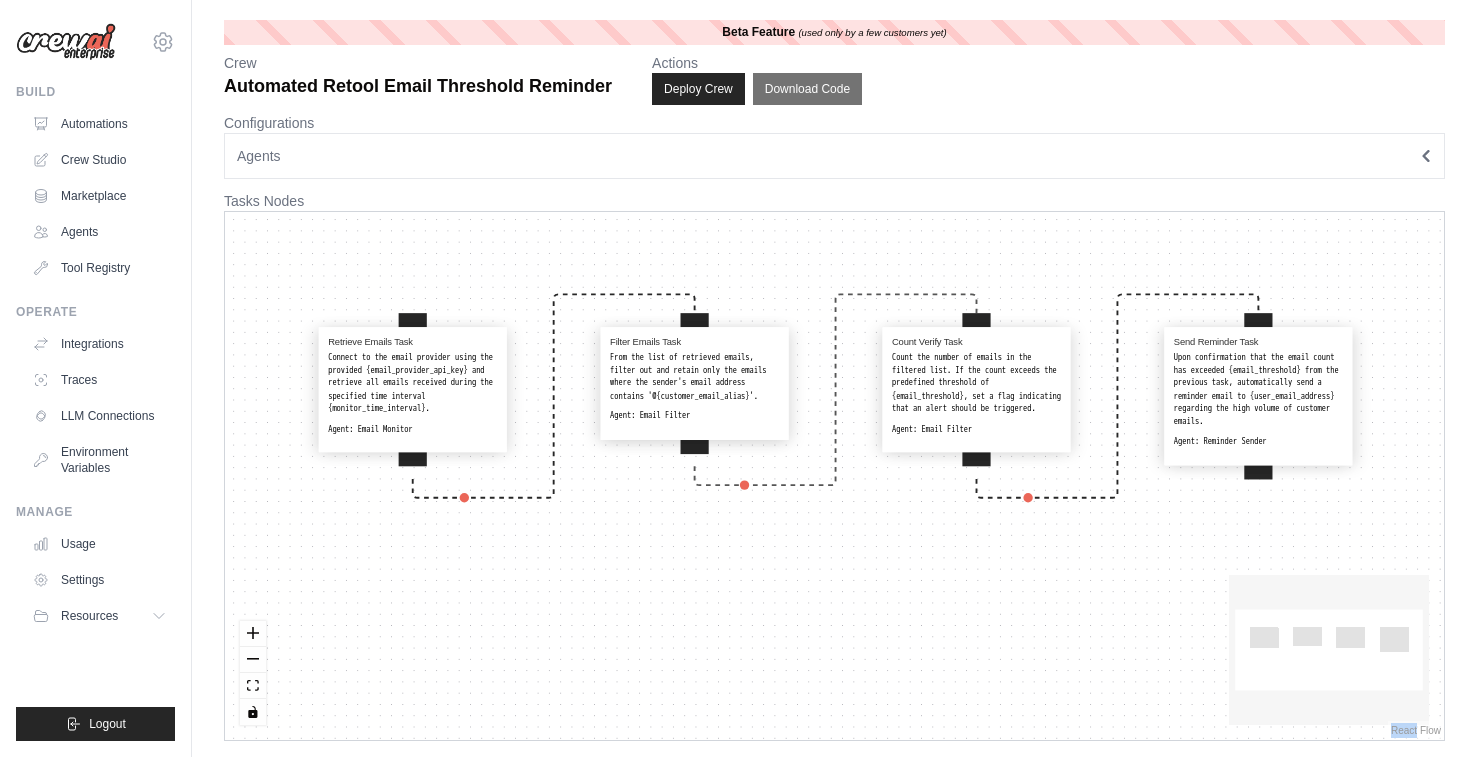 drag, startPoint x: 695, startPoint y: 632, endPoint x: 705, endPoint y: 569, distance: 63.788715 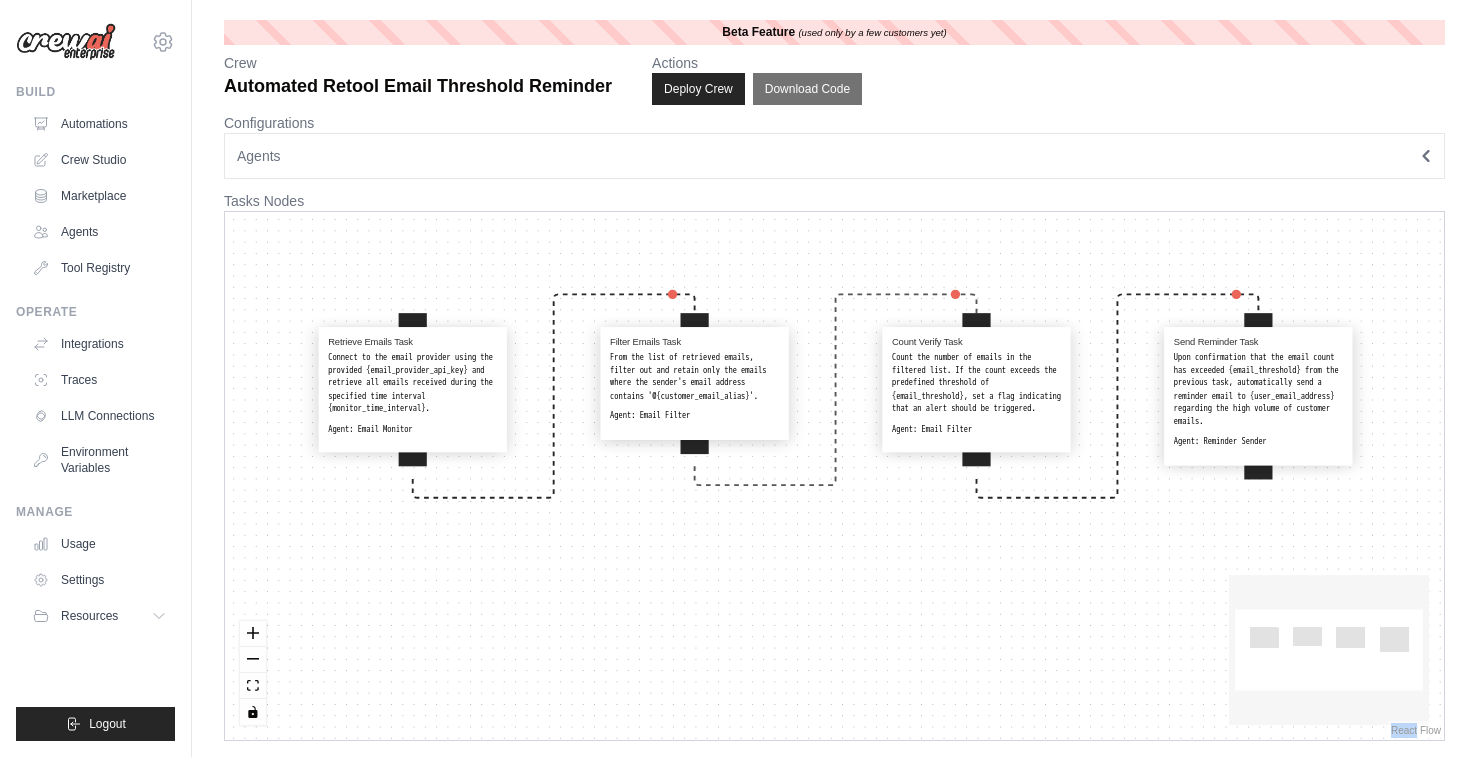 click on "Retrieve Emails Task Connect to the email provider using the provided {email_provider_api_key} and retrieve all emails received during the specified time interval {monitor_time_interval}. Agent:   Email Monitor Filter Emails Task From the list of retrieved emails, filter out and retain only the emails where the sender's email address contains '@{customer_email_alias}'. Agent:   Email Filter Count Verify Task Count the number of emails in the filtered list. If the count exceeds the predefined threshold of {email_threshold}, set a flag indicating that an alert should be triggered. Agent:   Email Filter Send Reminder Task Upon confirmation that the email count has exceeded {email_threshold} from the previous task, automatically send a reminder email to {user_email_address} regarding the high volume of customer emails. Agent:   Reminder Sender" at bounding box center [834, 476] 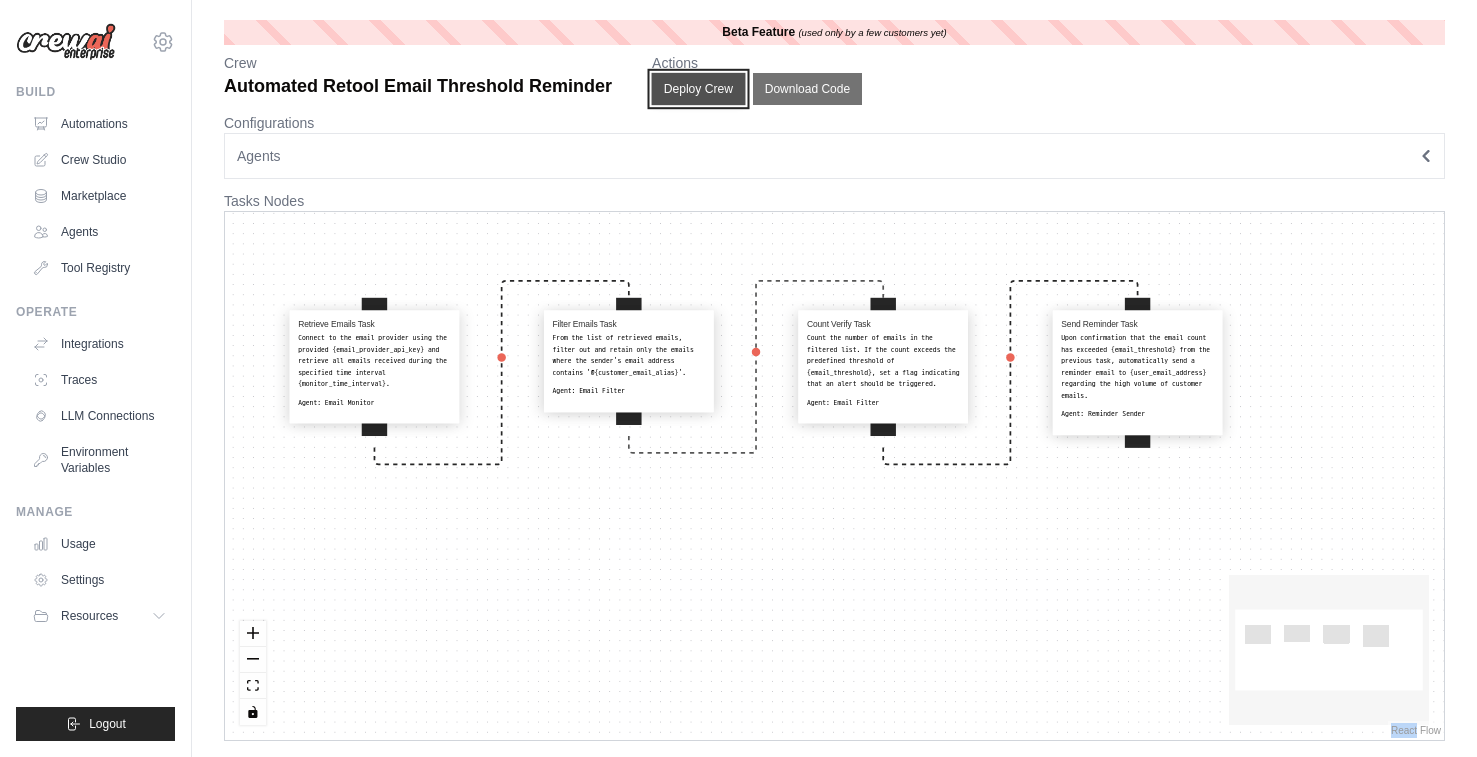 click on "Deploy Crew" at bounding box center [699, 89] 